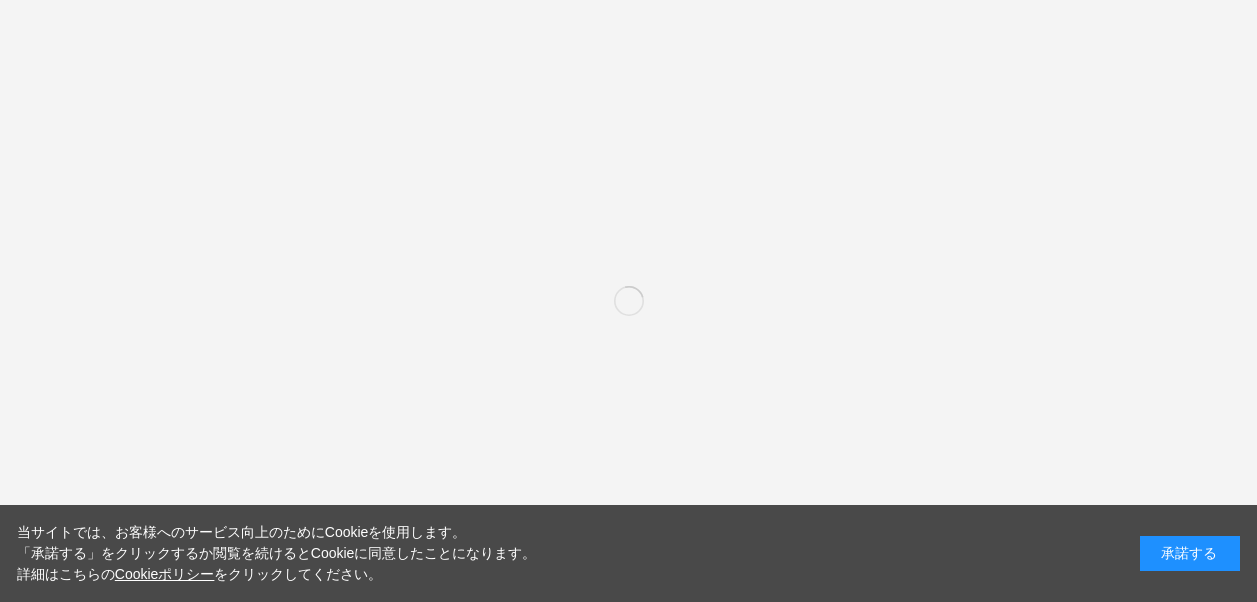 scroll, scrollTop: 0, scrollLeft: 0, axis: both 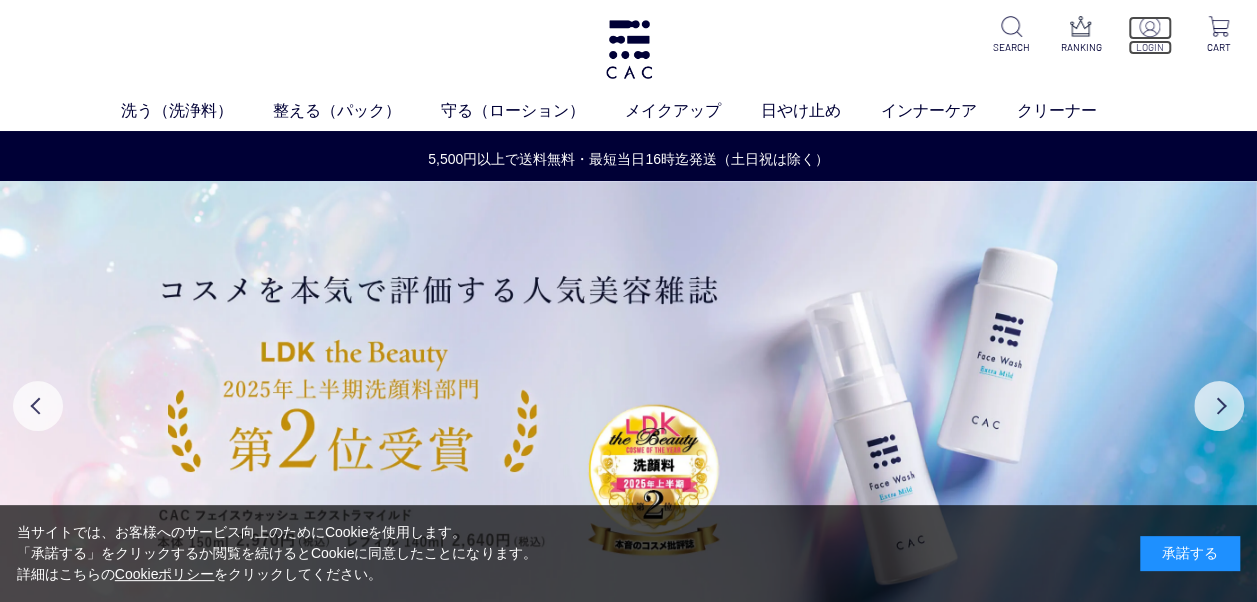 click at bounding box center [1149, 26] 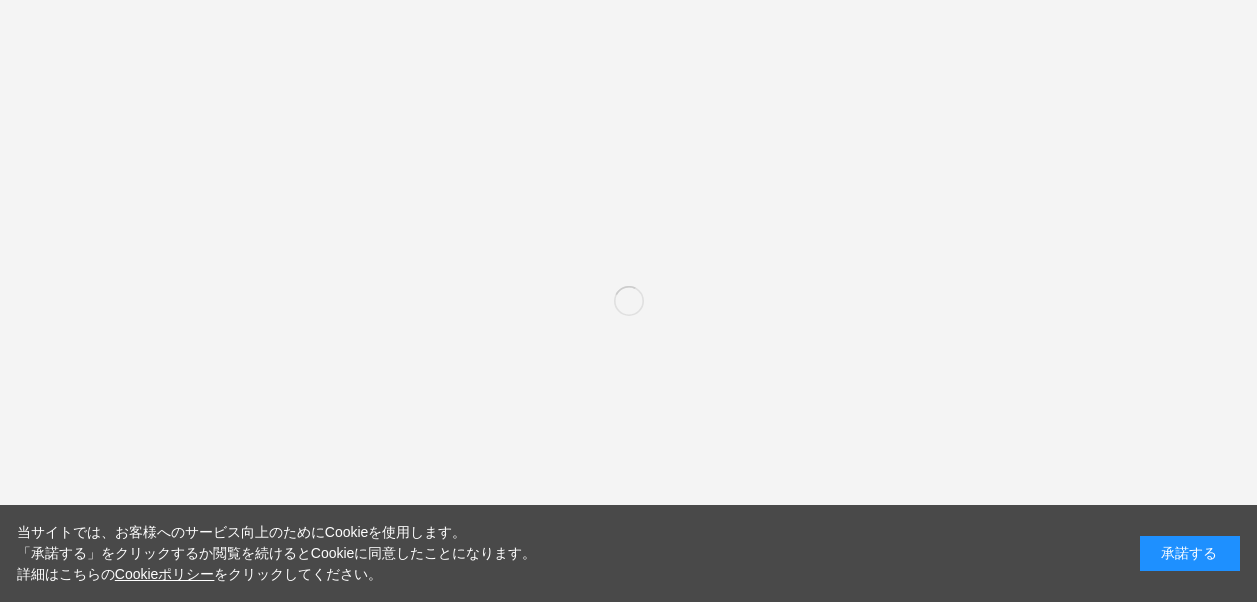 scroll, scrollTop: 0, scrollLeft: 0, axis: both 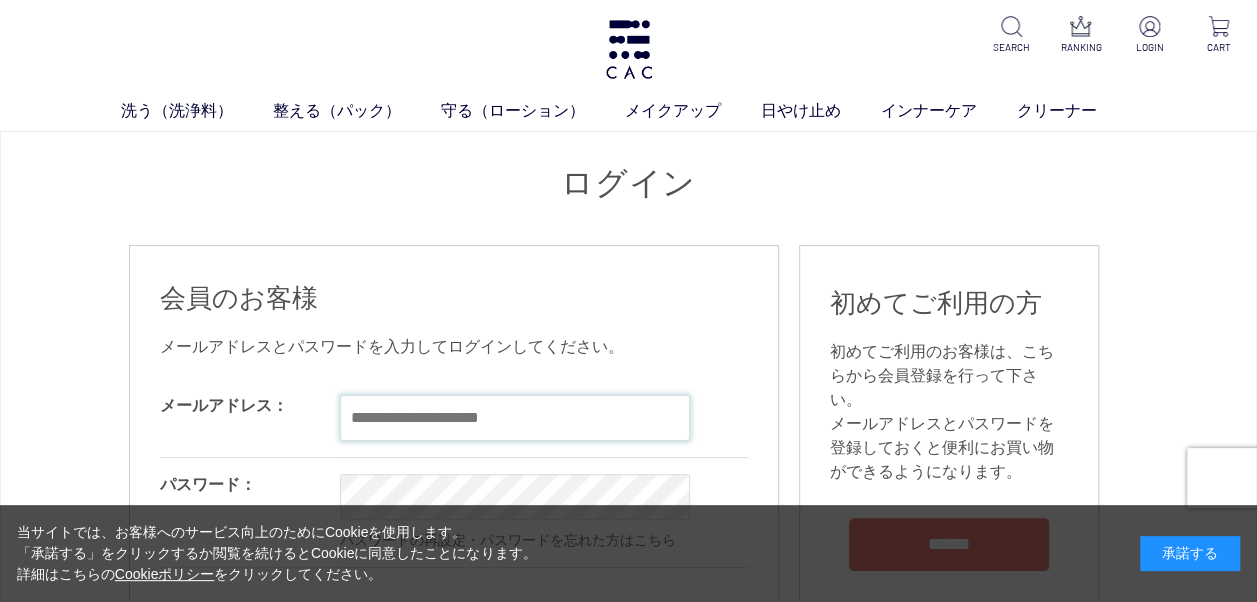 click at bounding box center (515, 418) 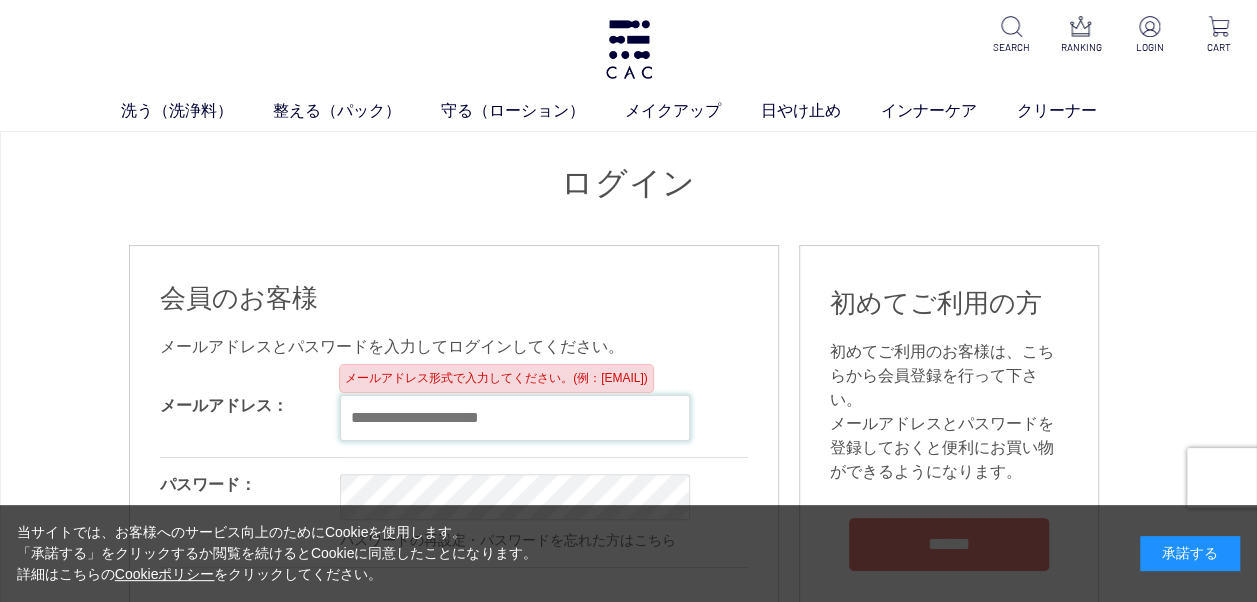 type on "**********" 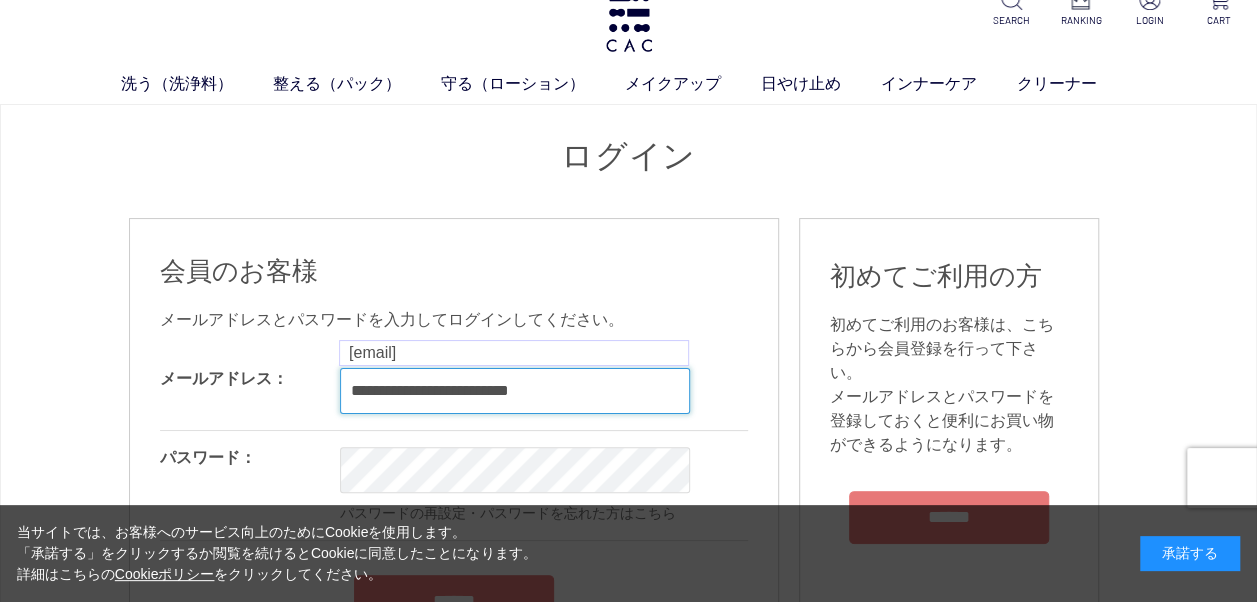 scroll, scrollTop: 0, scrollLeft: 0, axis: both 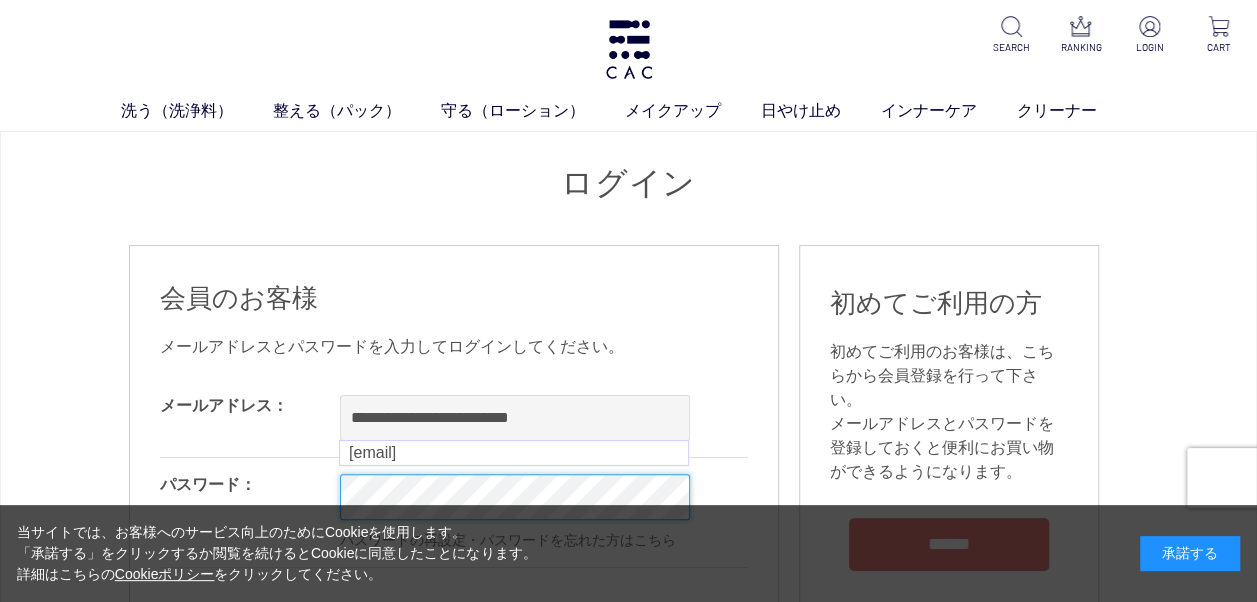 click on "洗う（洗浄料）
液体洗浄料
パウダー洗浄料
泡洗顔料
グッズ
整える（パック）
フェイスパック
ヘアパック
守る（ローション）
保湿化粧水
柔軟化粧水
美容液
ジェル
メイクアップ
ベース
アイ
フェイスカラー
リップ
日やけ止め
インナーケア
クリーナー
SEARCH
RANKING
LOGIN
CART
ログイン
会員のお客様
OK OK" at bounding box center [628, 1764] 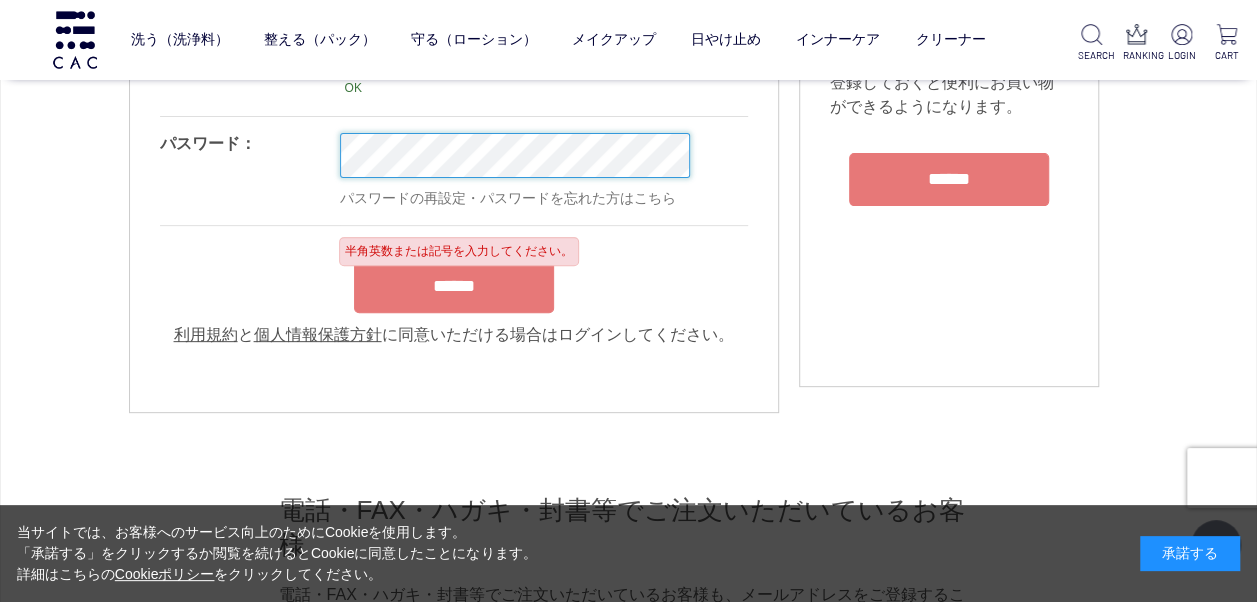 scroll, scrollTop: 269, scrollLeft: 0, axis: vertical 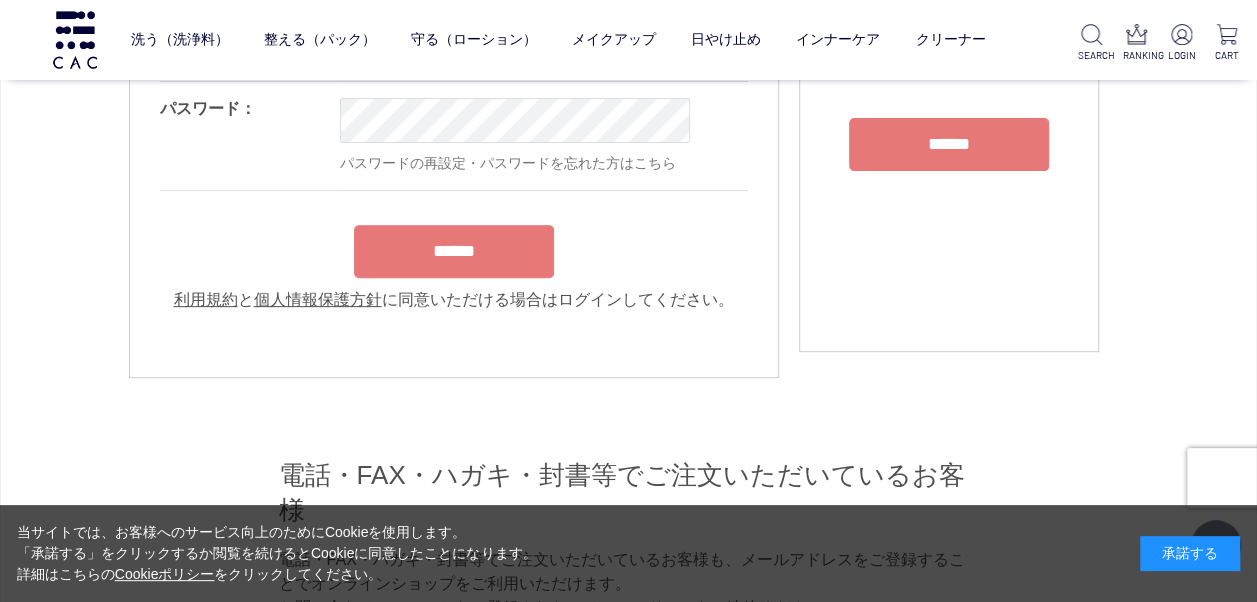 click on "**********" at bounding box center (454, 145) 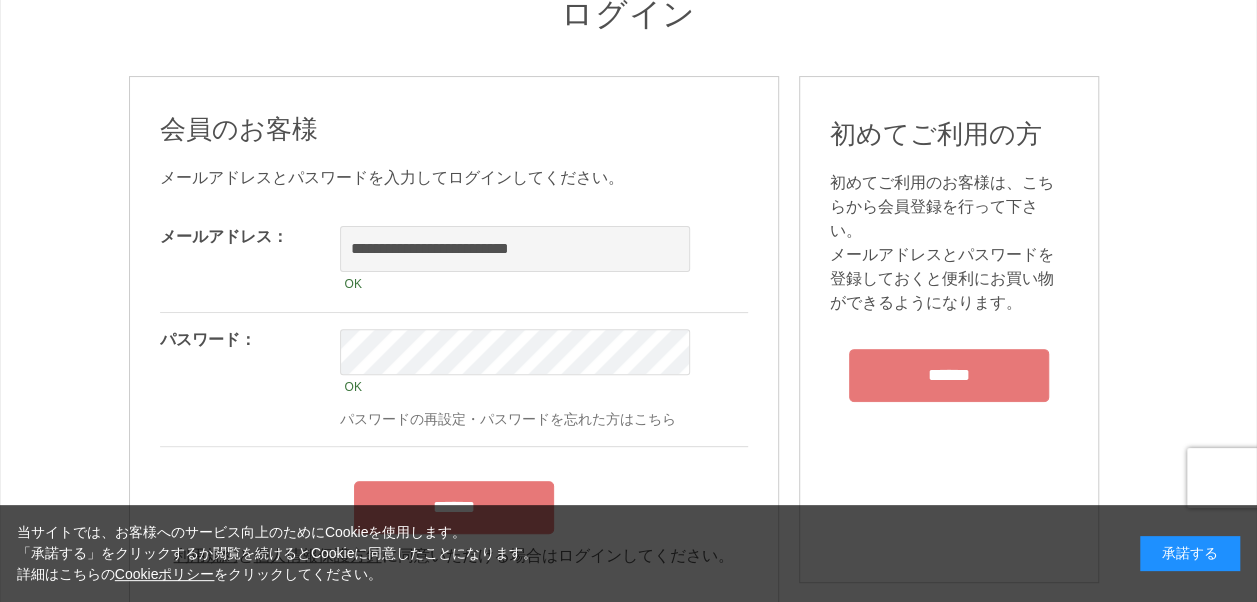 scroll, scrollTop: 200, scrollLeft: 0, axis: vertical 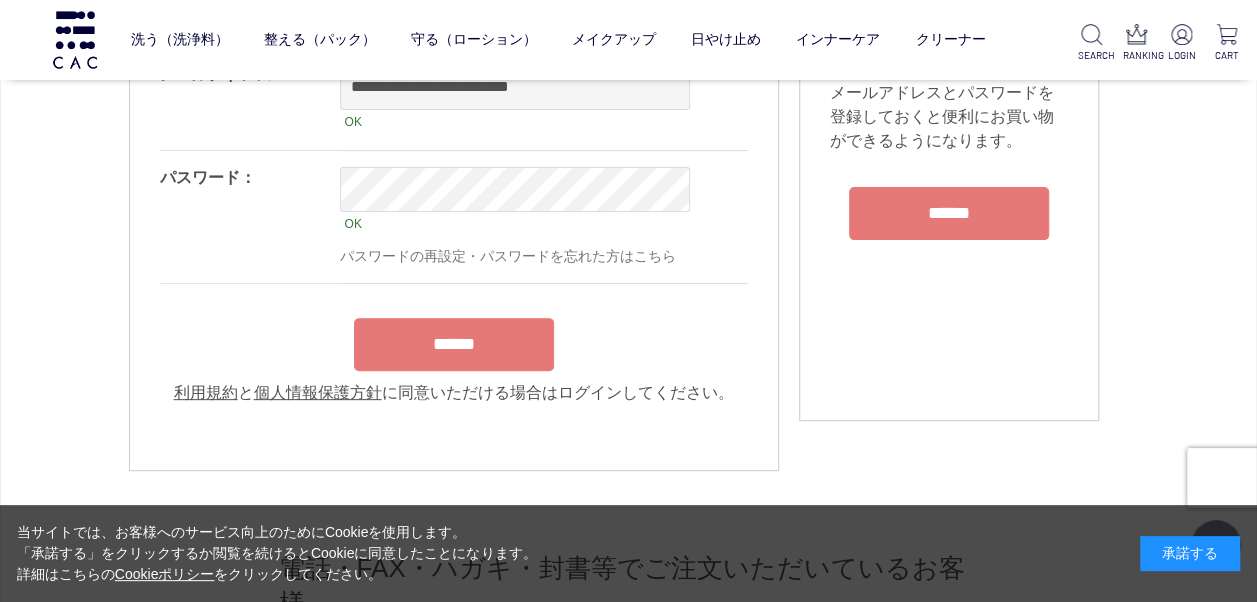 click on "******" at bounding box center (454, 344) 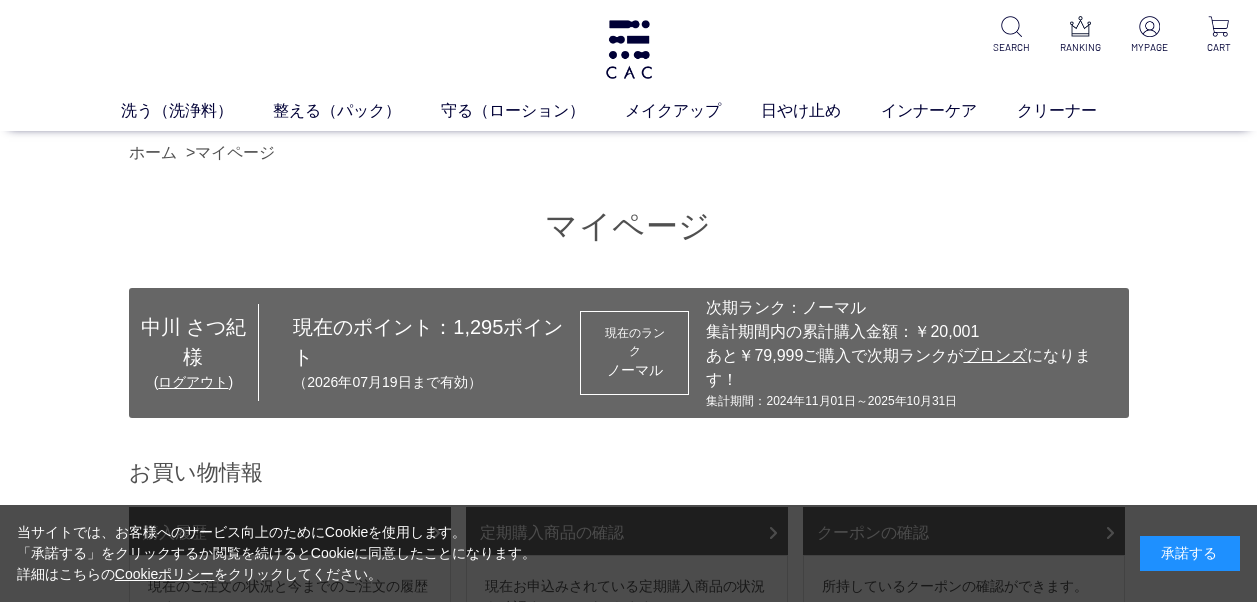 scroll, scrollTop: 0, scrollLeft: 0, axis: both 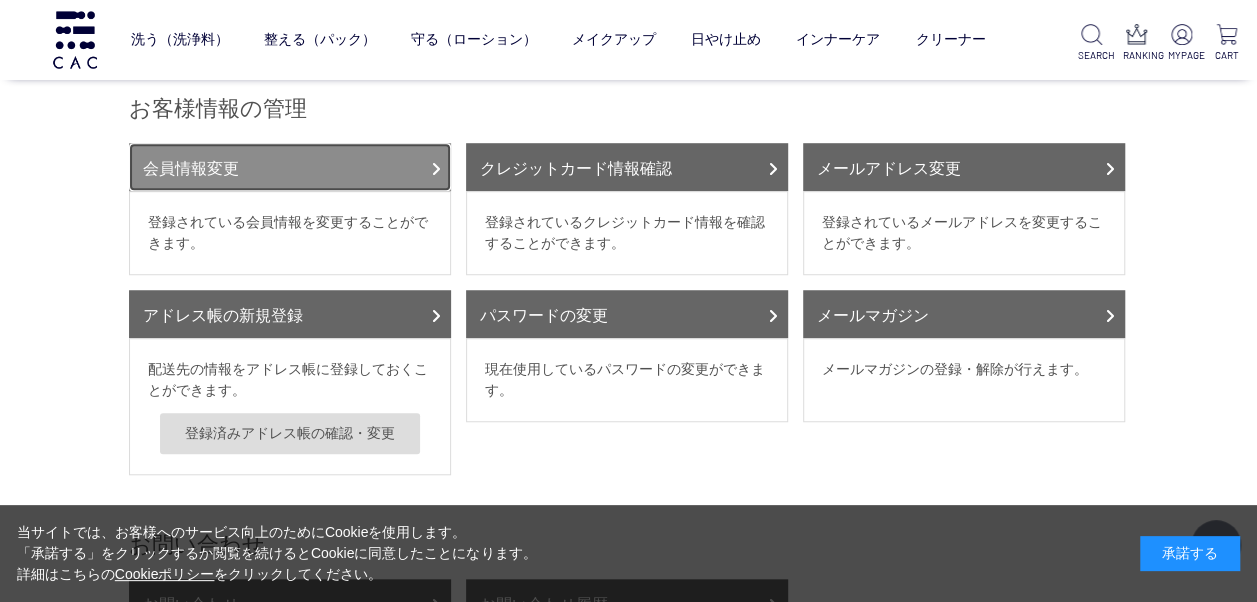 click on "会員情報変更" at bounding box center (290, 167) 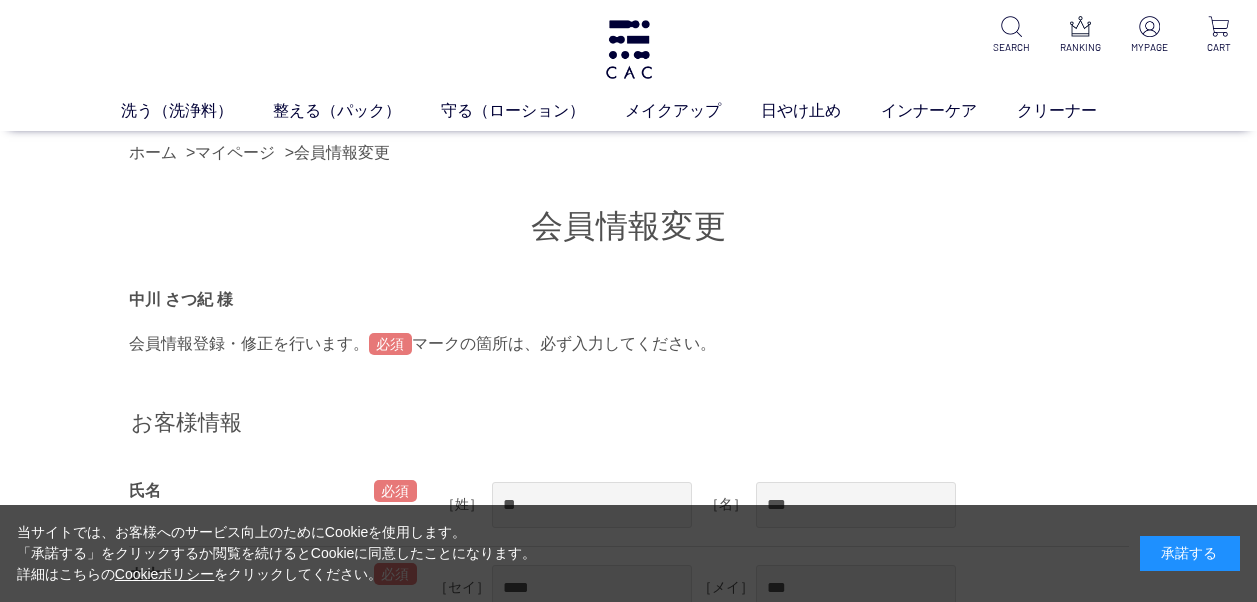 scroll, scrollTop: 0, scrollLeft: 0, axis: both 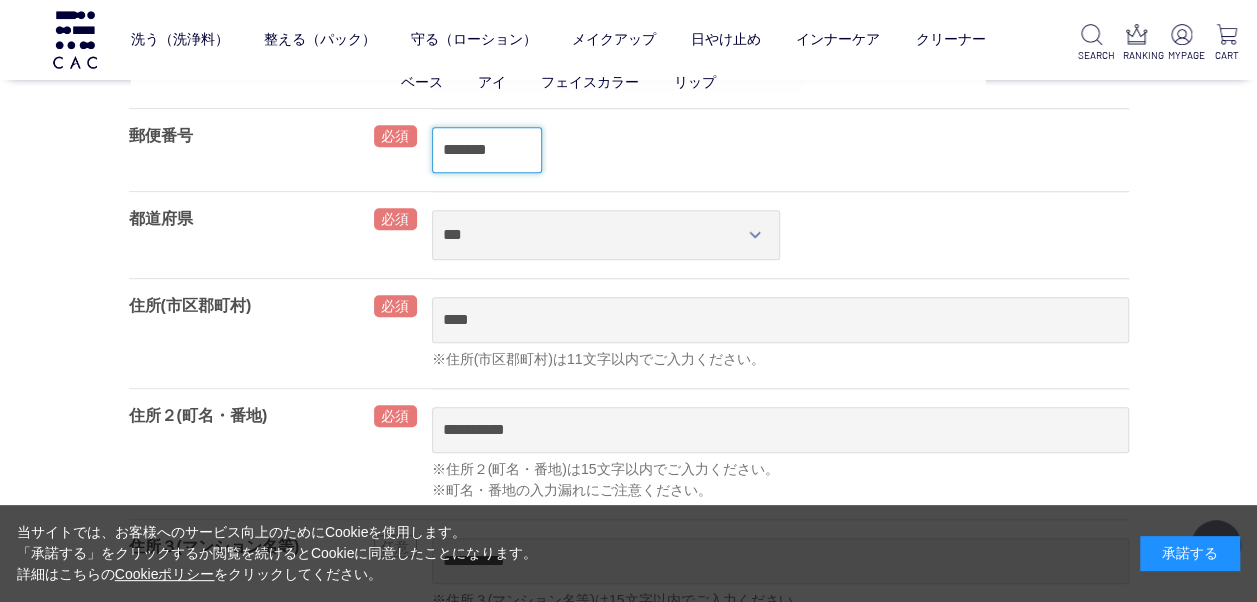 drag, startPoint x: 508, startPoint y: 138, endPoint x: 392, endPoint y: 104, distance: 120.880104 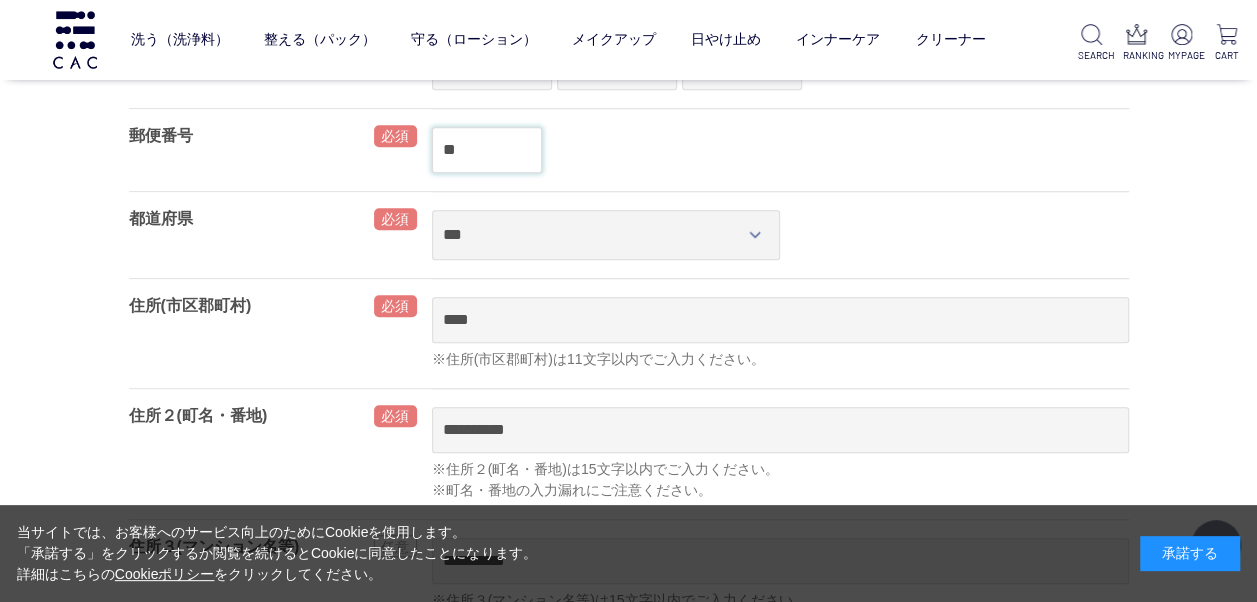 type on "*" 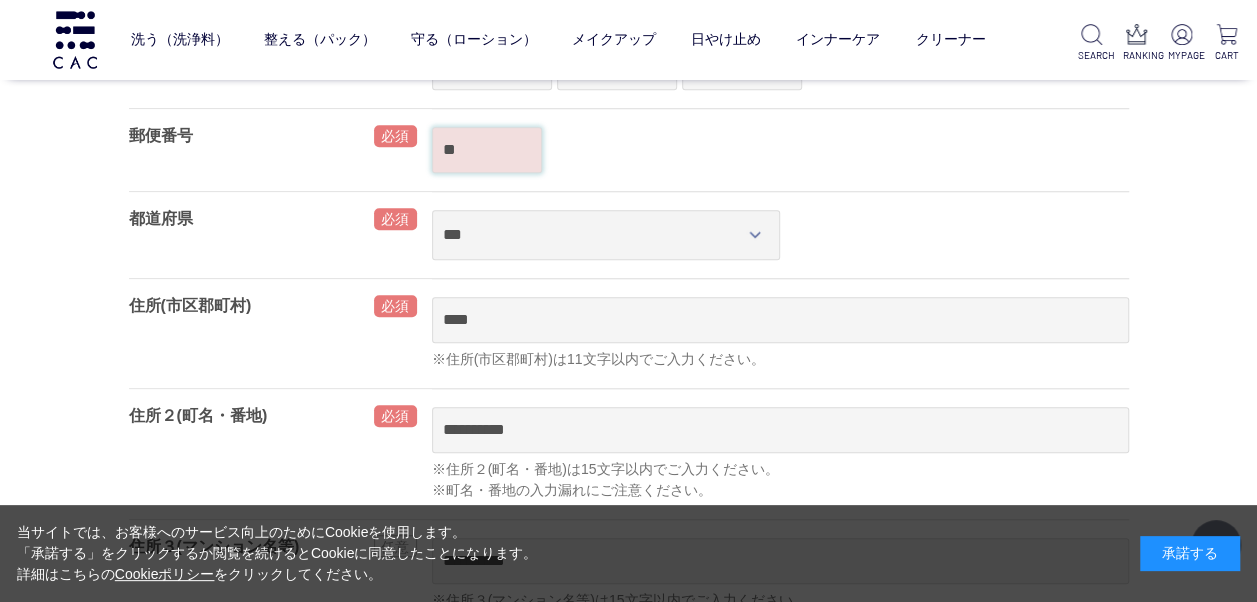 type on "*" 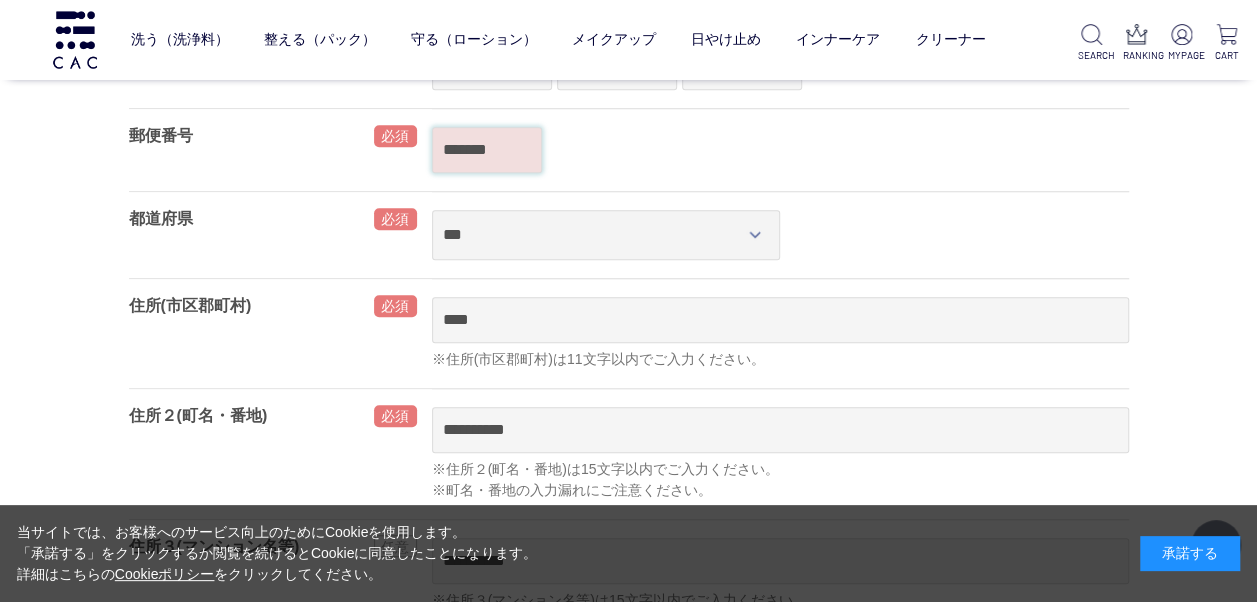 type on "*******" 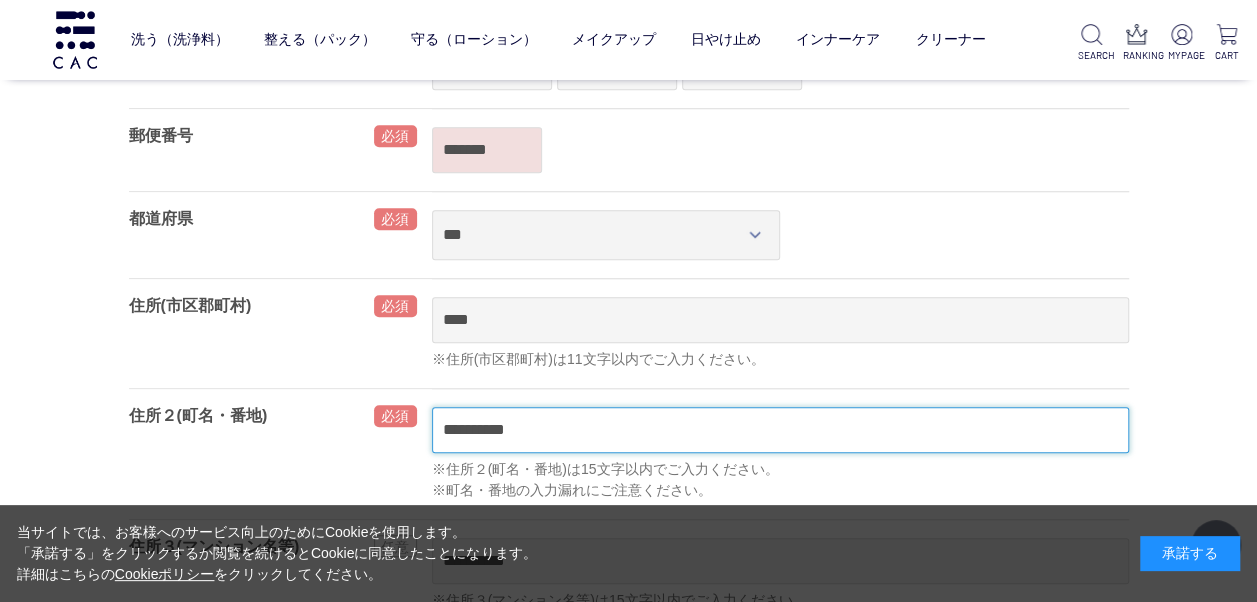 select on "***" 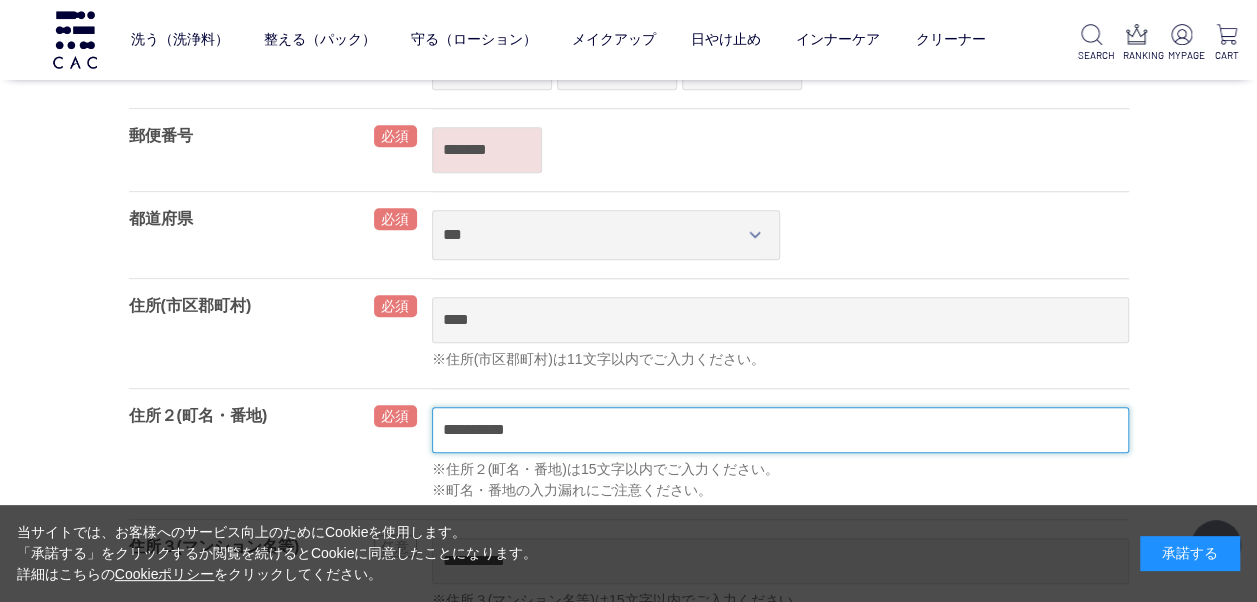 type on "****" 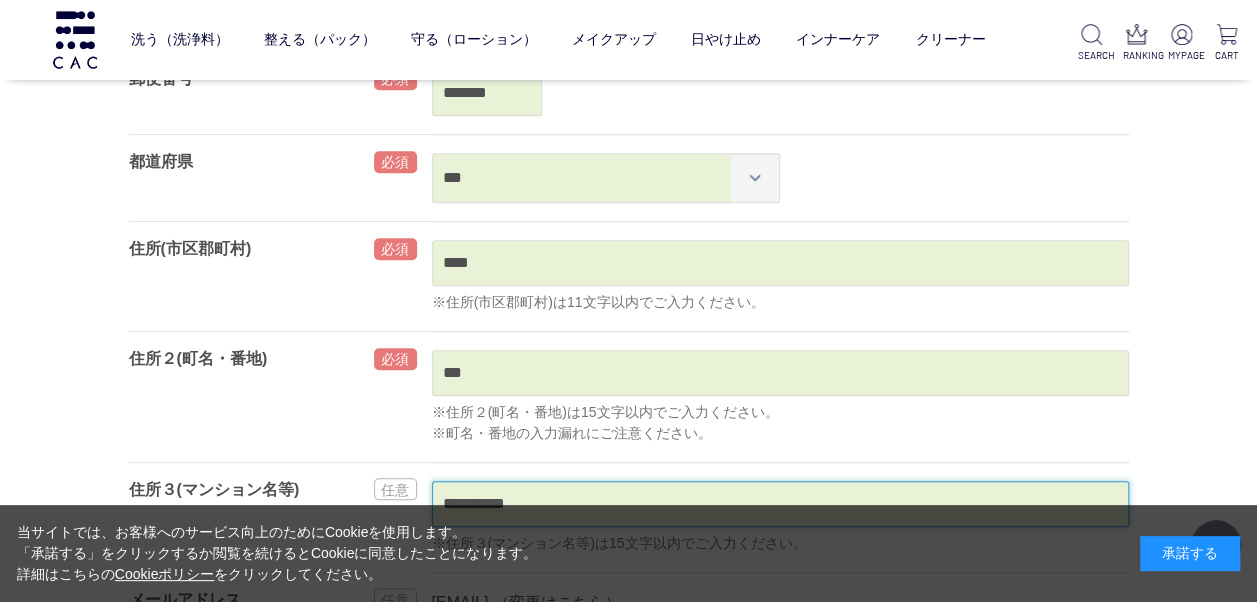scroll, scrollTop: 887, scrollLeft: 0, axis: vertical 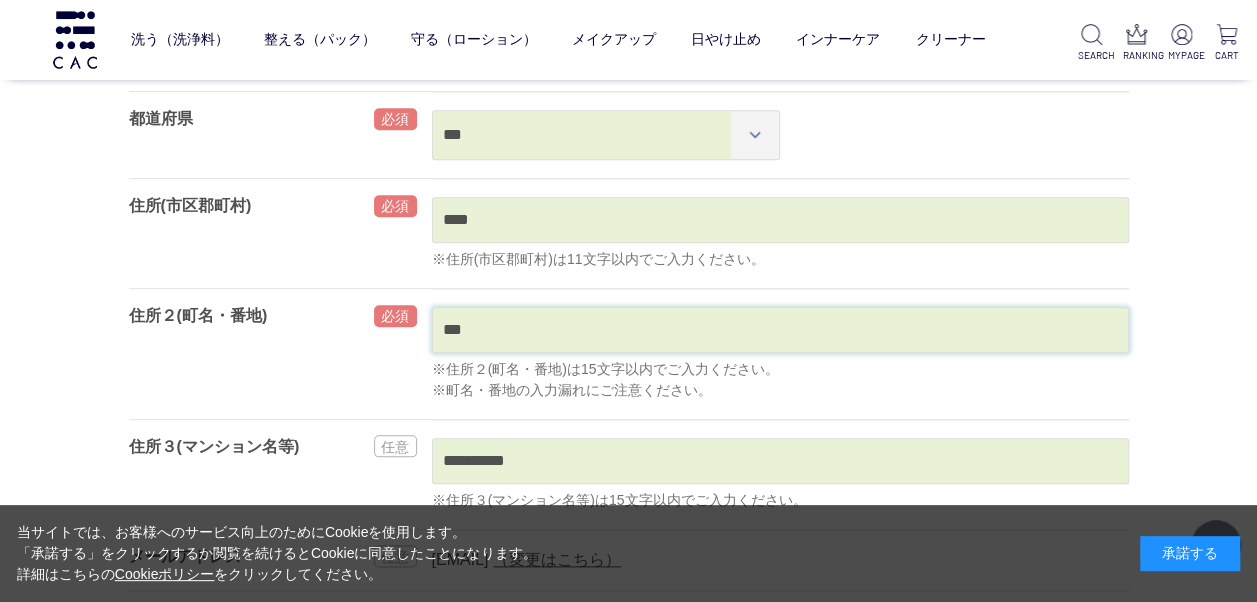 click on "***" at bounding box center [780, 330] 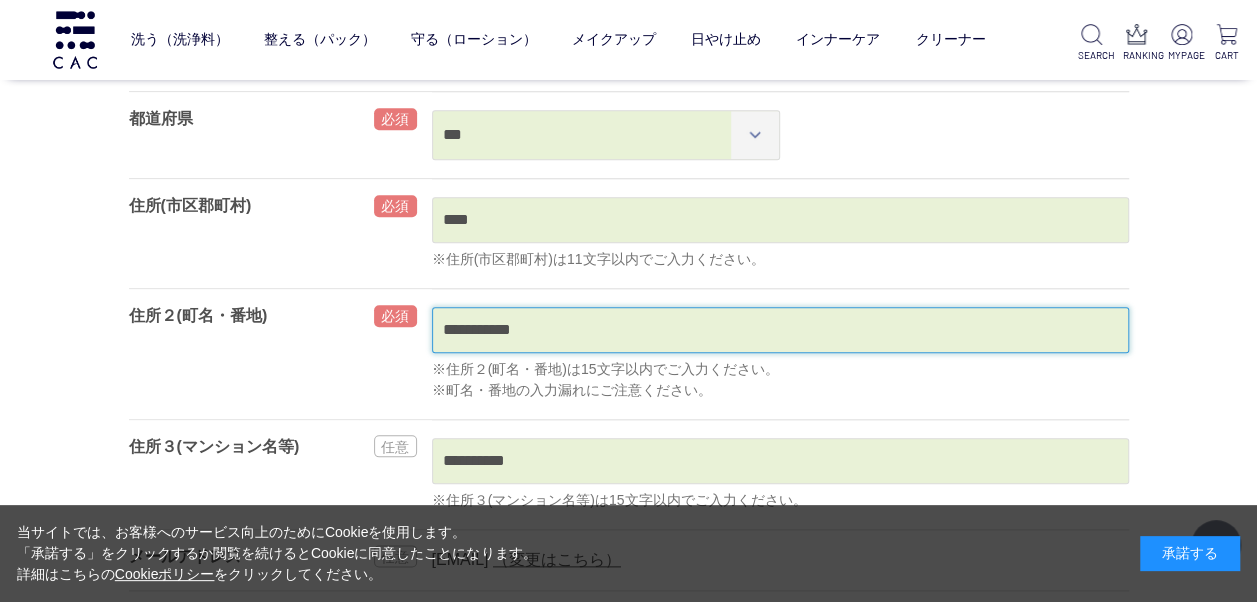 type on "**********" 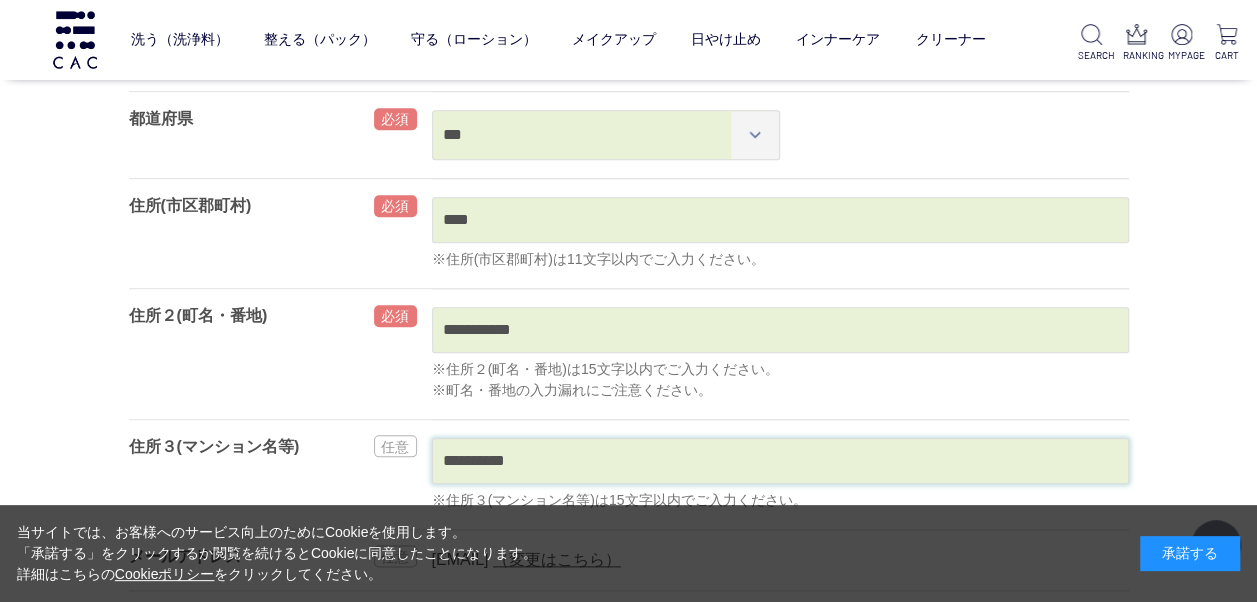 click on "**********" at bounding box center [780, 461] 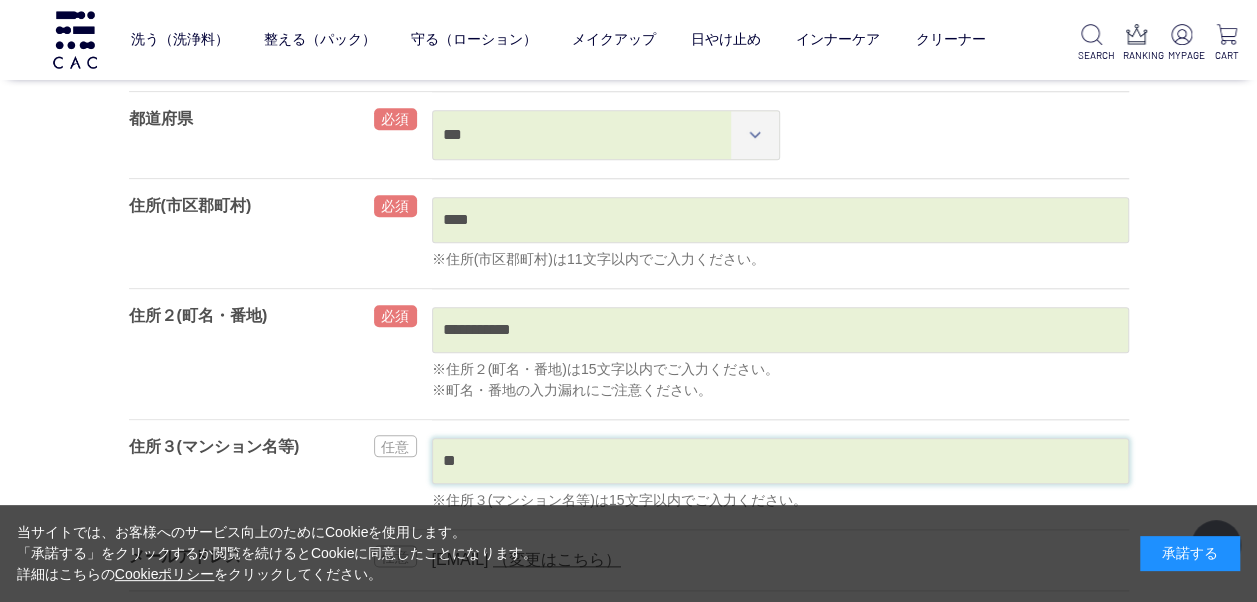 type on "*" 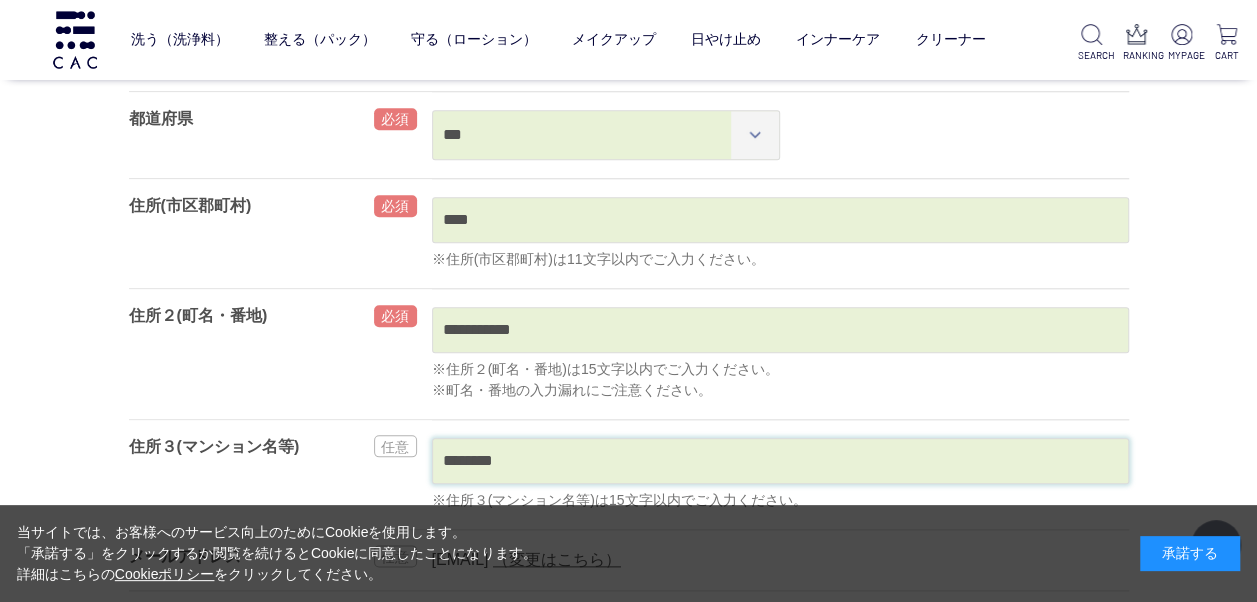 click on "********" at bounding box center [780, 461] 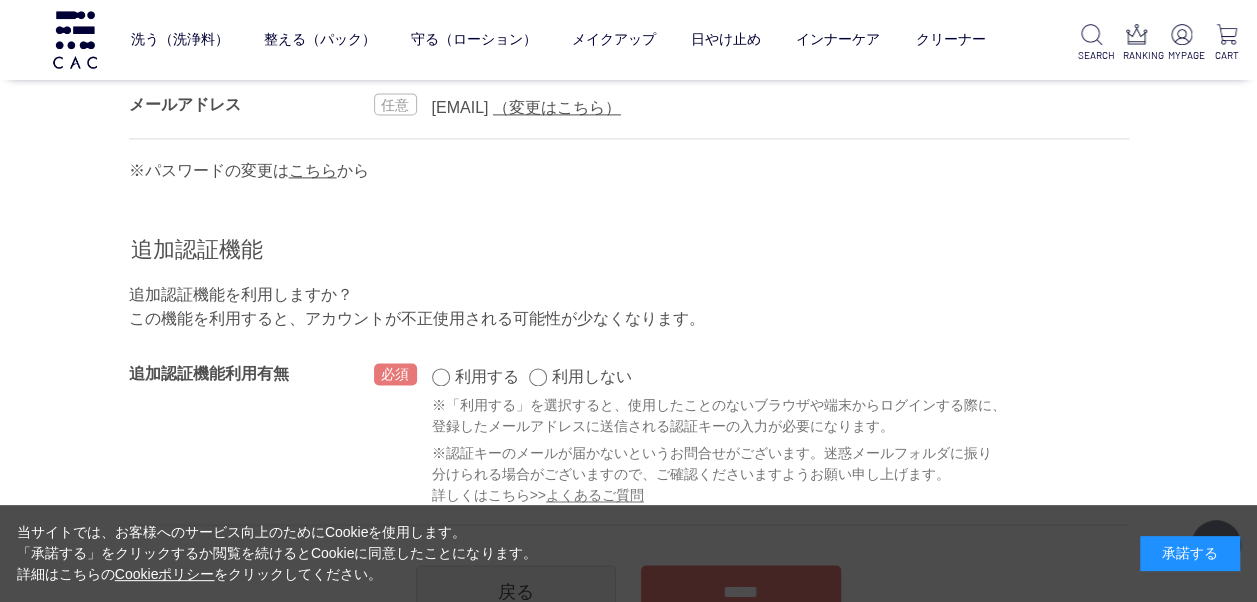 scroll, scrollTop: 1429, scrollLeft: 0, axis: vertical 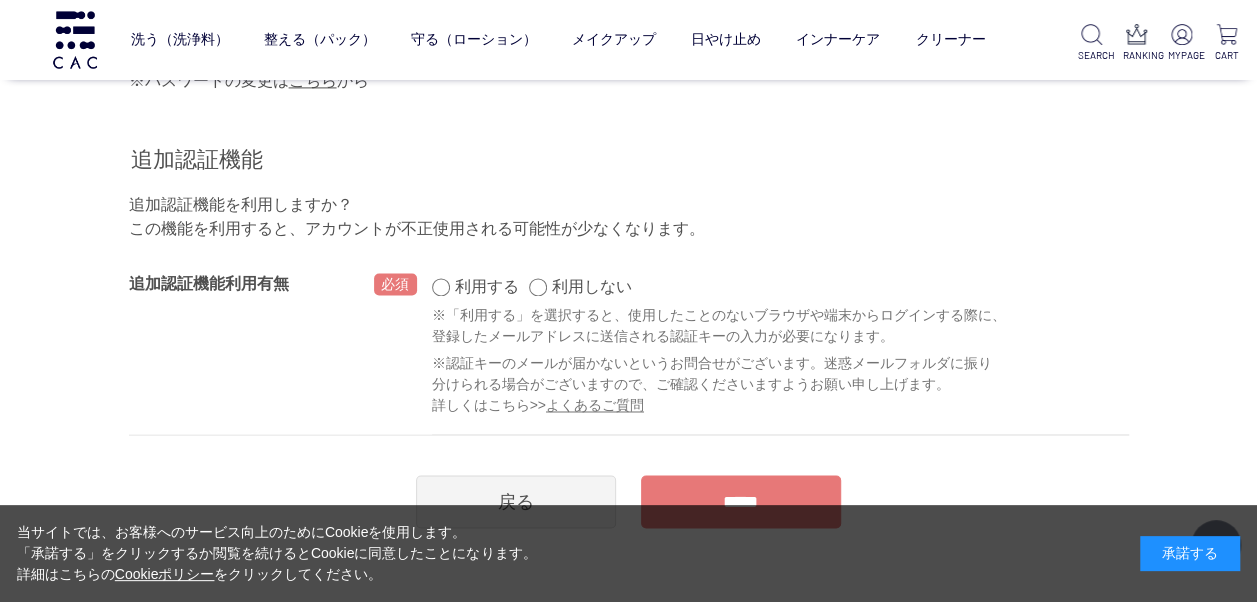 type on "**********" 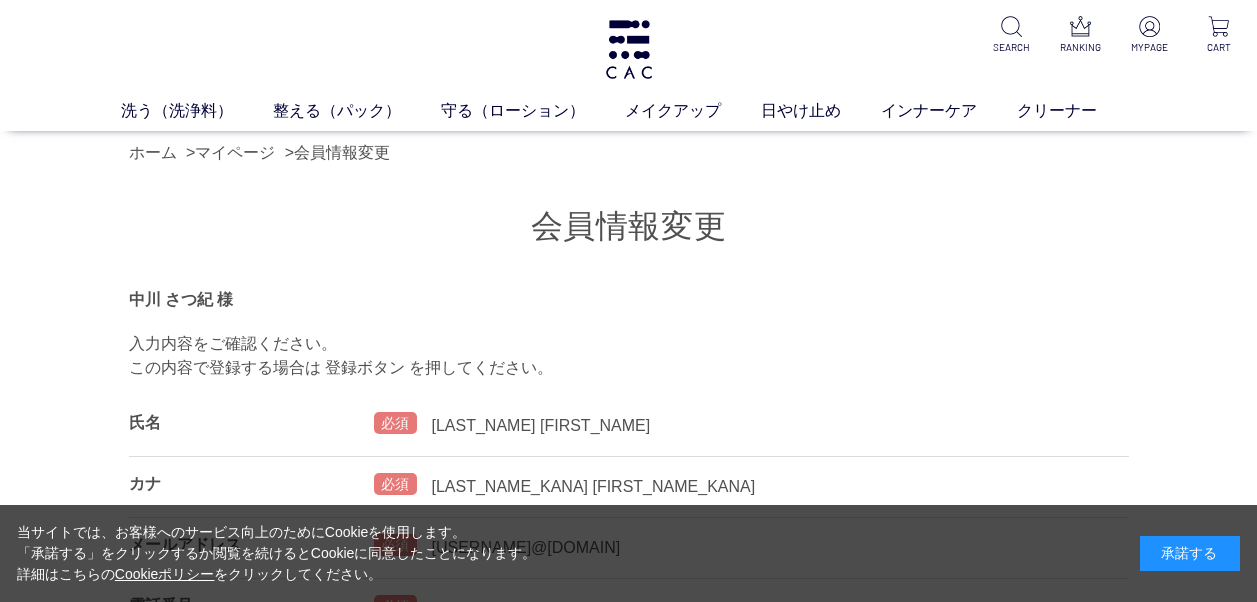 scroll, scrollTop: 0, scrollLeft: 0, axis: both 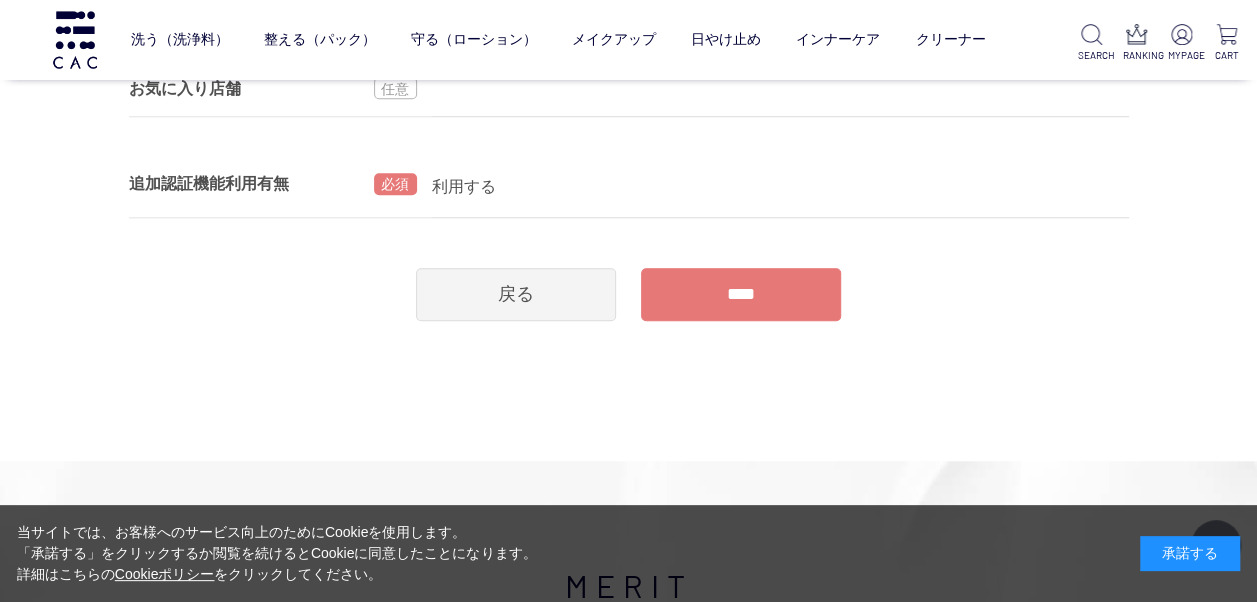 click on "****" at bounding box center (741, 294) 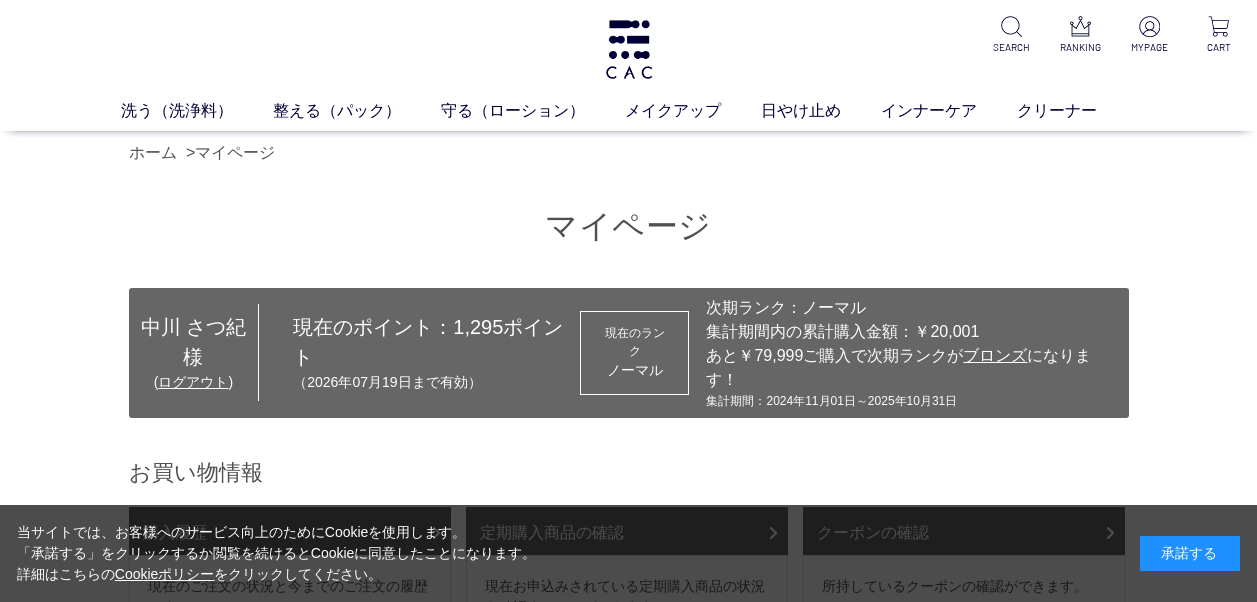 scroll, scrollTop: 0, scrollLeft: 0, axis: both 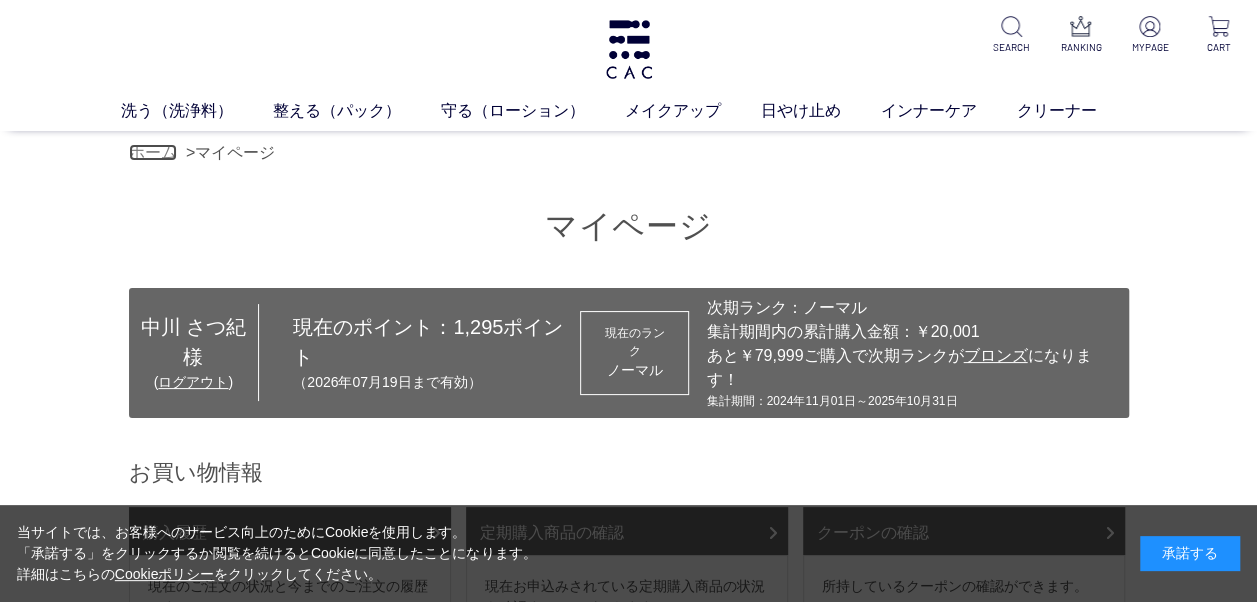 click on "ホーム" at bounding box center (153, 152) 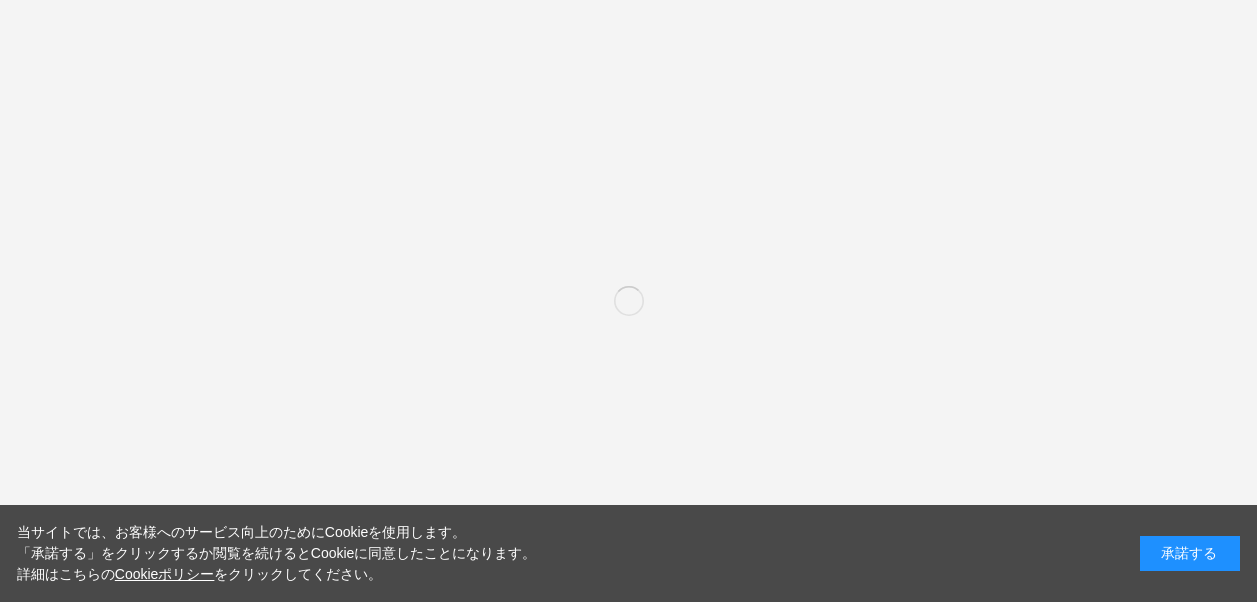 scroll, scrollTop: 0, scrollLeft: 0, axis: both 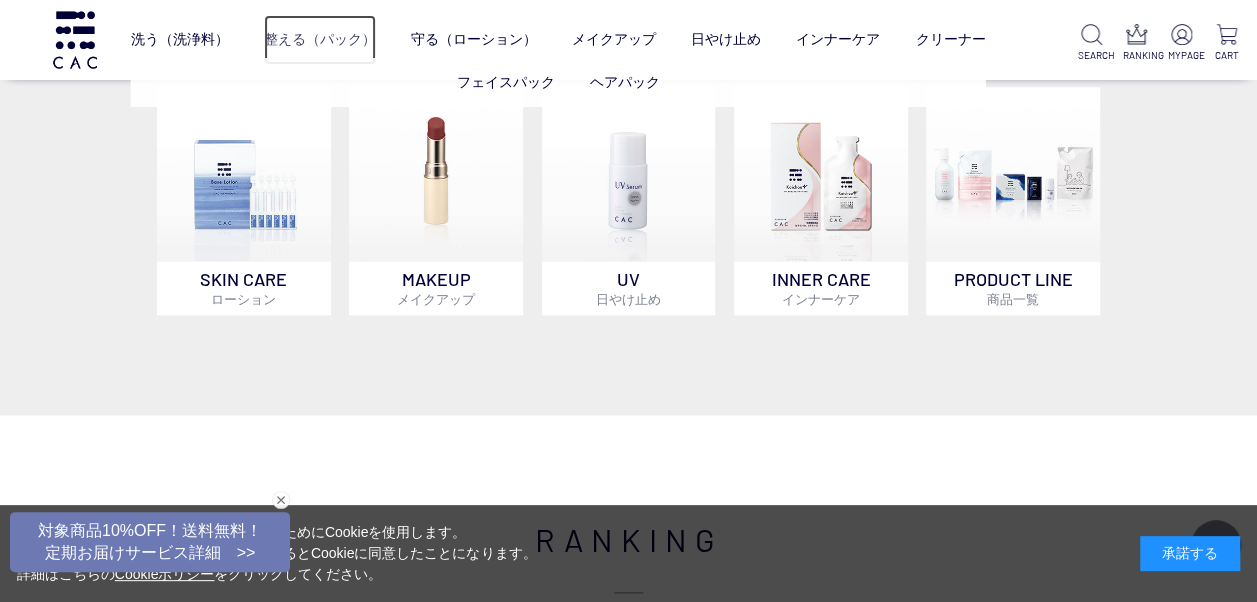 click on "整える（パック）" at bounding box center [320, 40] 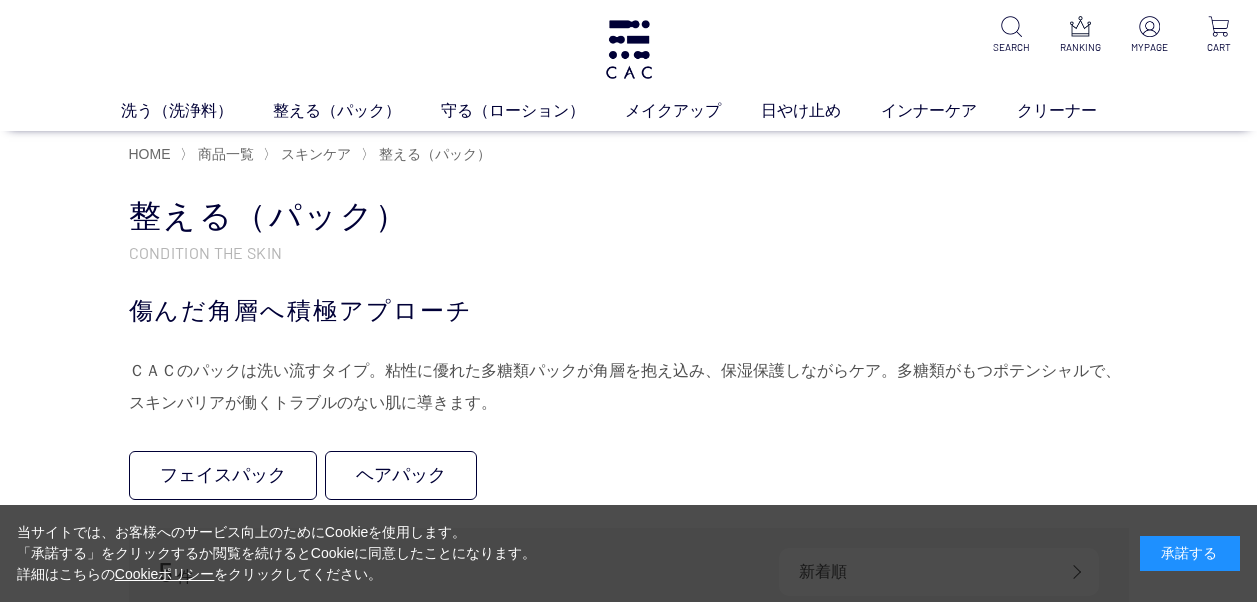 scroll, scrollTop: 0, scrollLeft: 0, axis: both 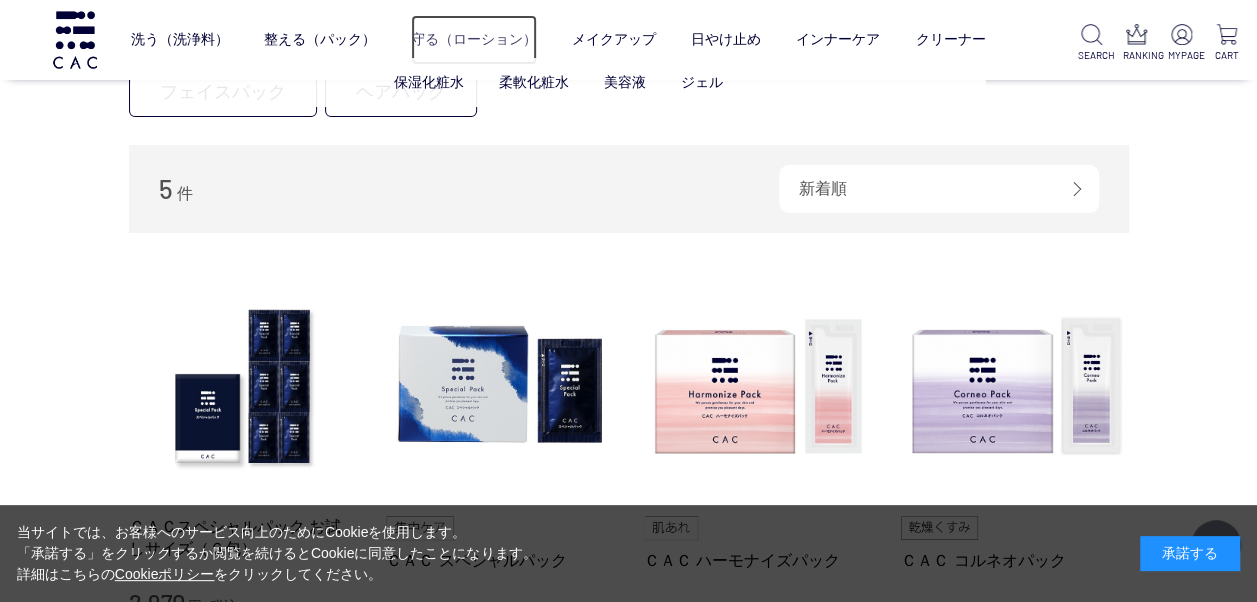 click on "守る（ローション）" at bounding box center [474, 40] 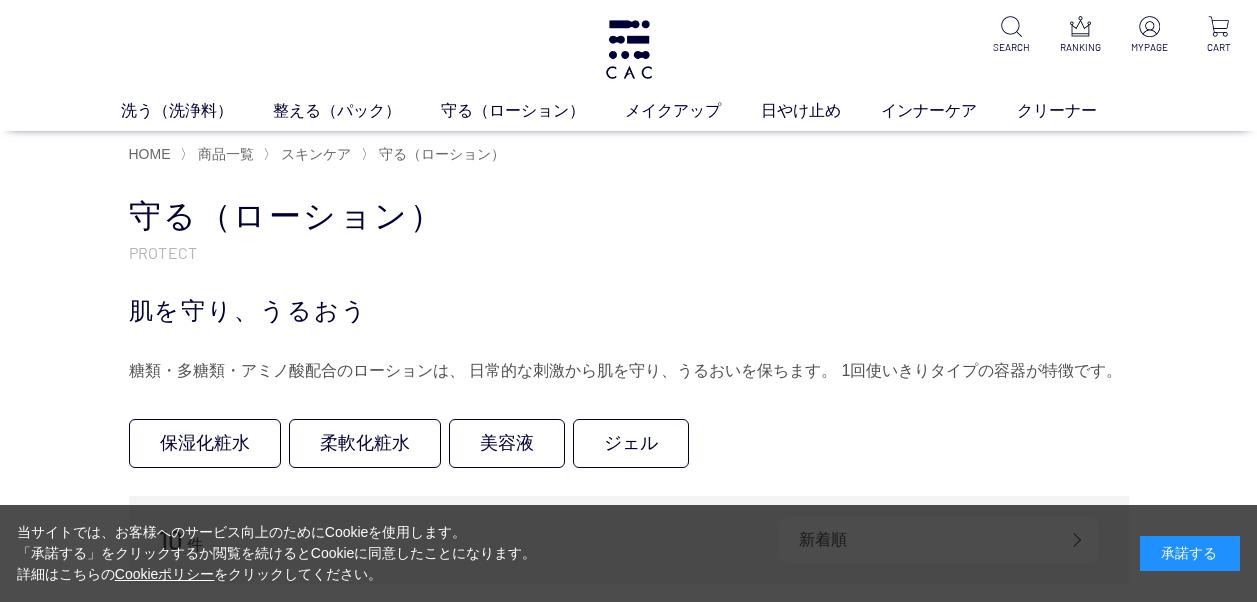 scroll, scrollTop: 0, scrollLeft: 0, axis: both 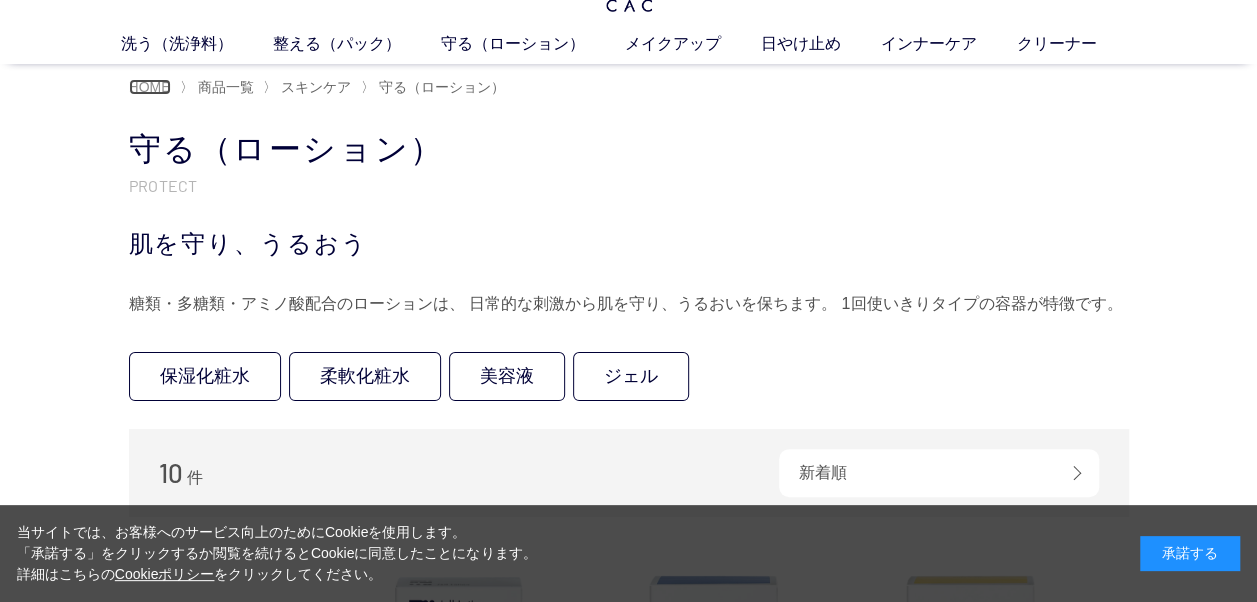click on "HOME" at bounding box center (150, 87) 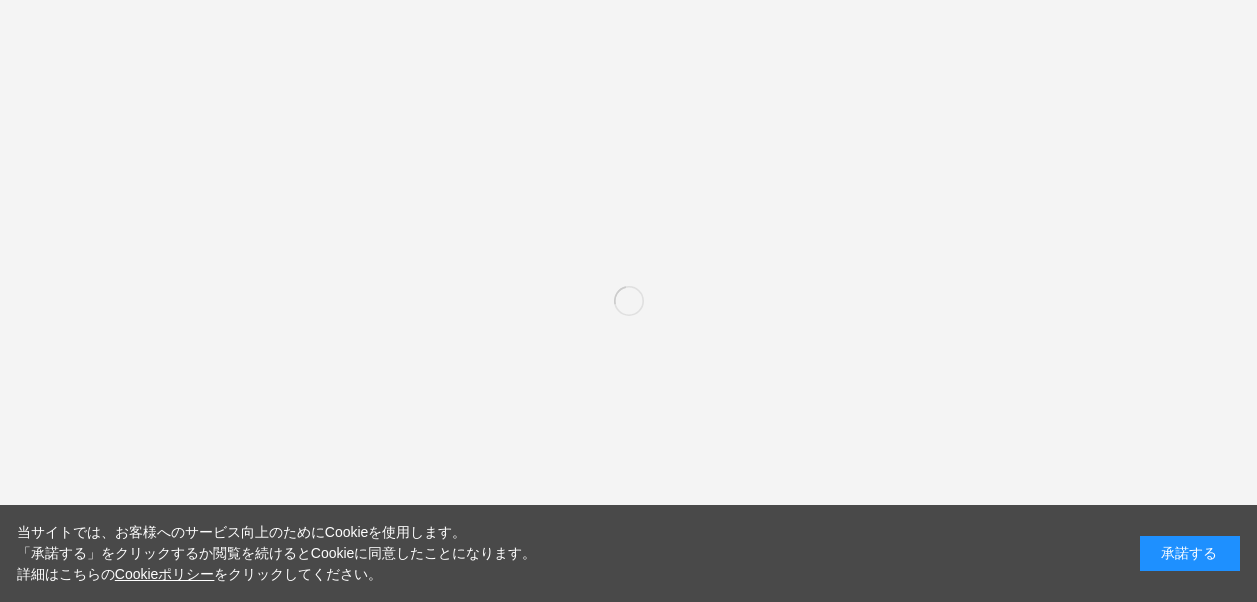 scroll, scrollTop: 0, scrollLeft: 0, axis: both 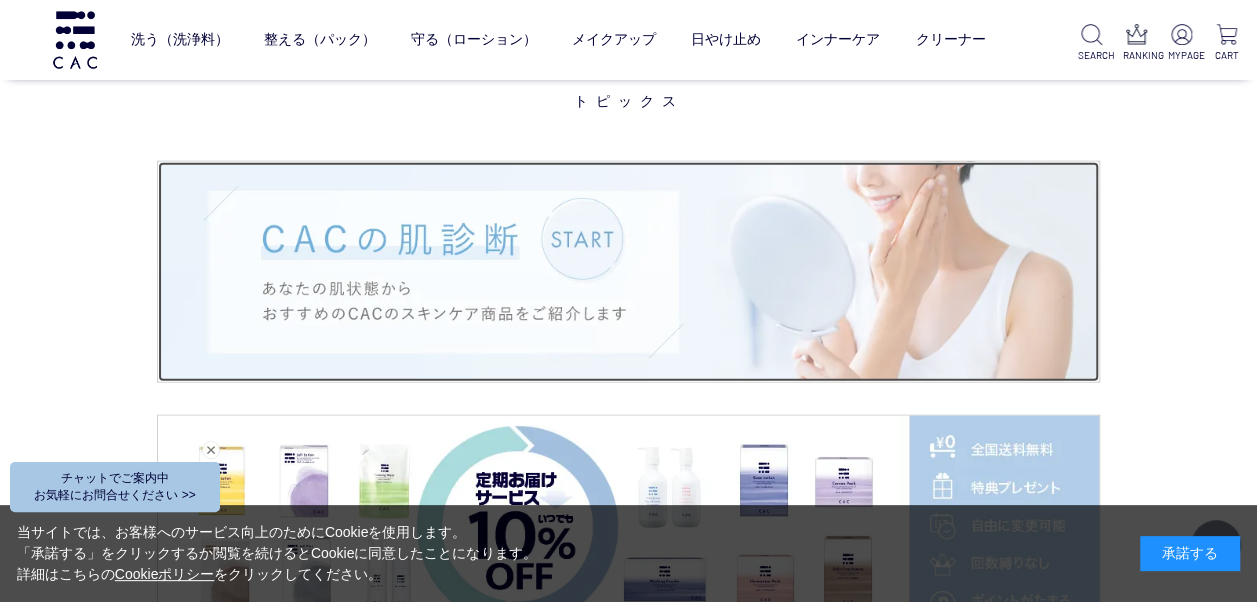 click at bounding box center [628, 272] 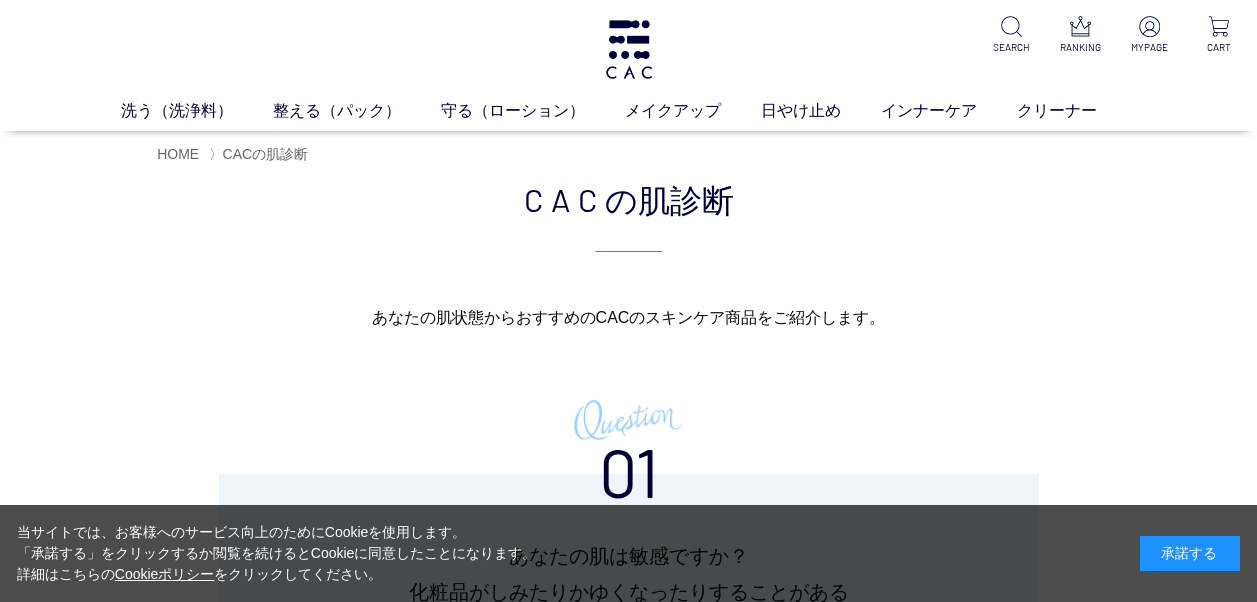 scroll, scrollTop: 0, scrollLeft: 0, axis: both 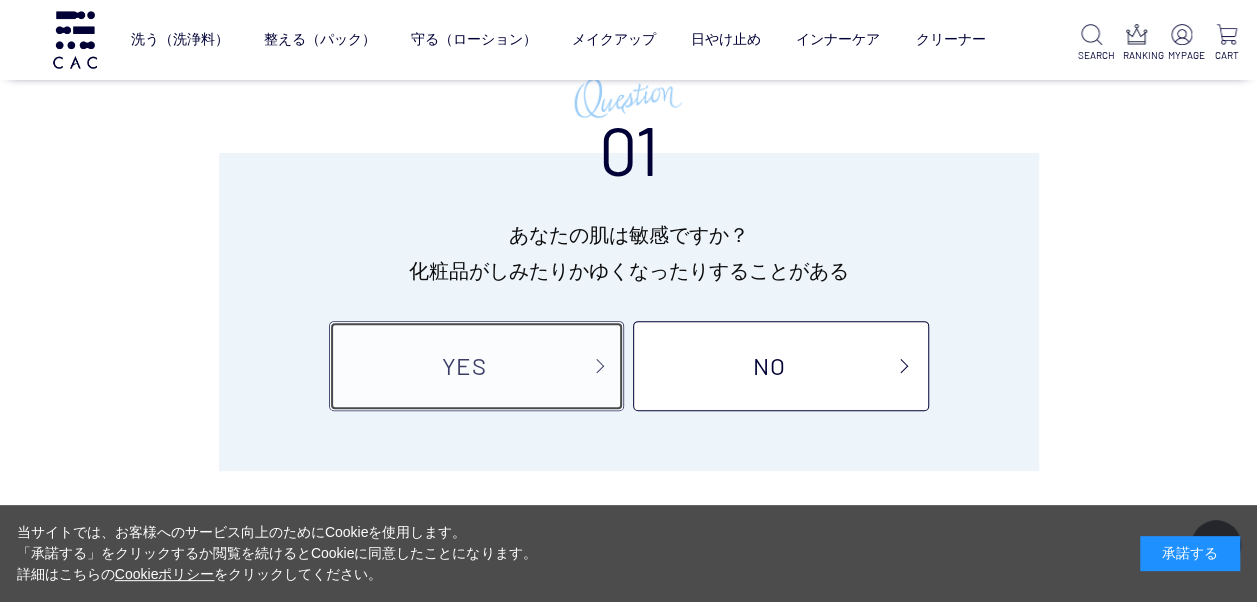 click on "YES" at bounding box center [476, 366] 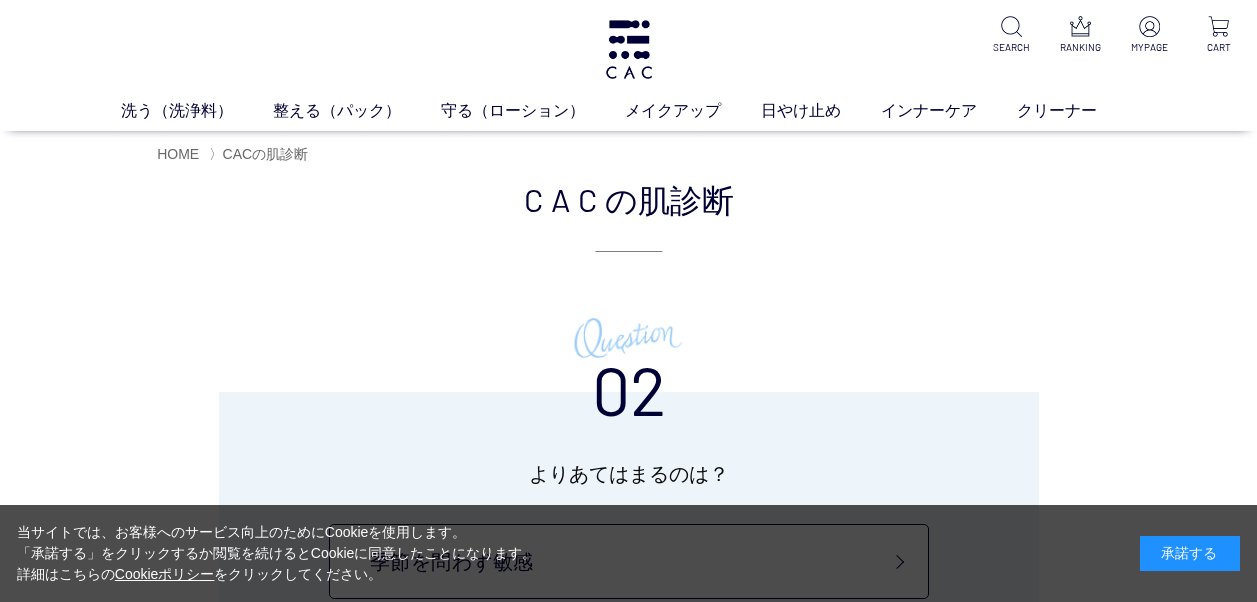 scroll, scrollTop: 0, scrollLeft: 0, axis: both 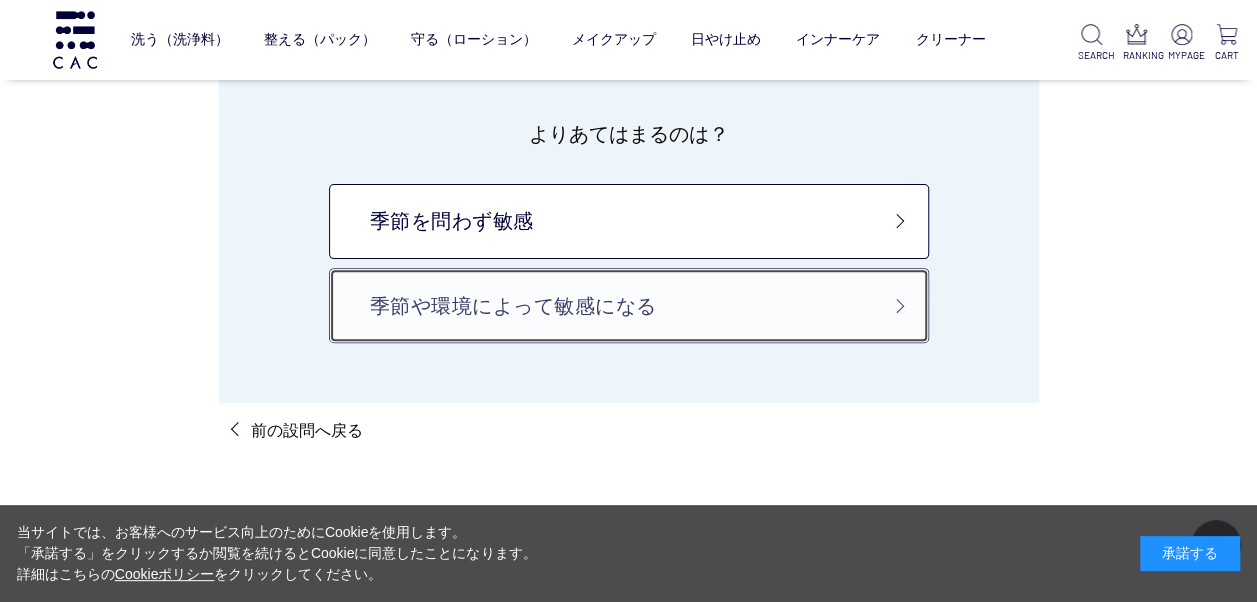 click on "季節や環境によって敏感になる" at bounding box center (629, 305) 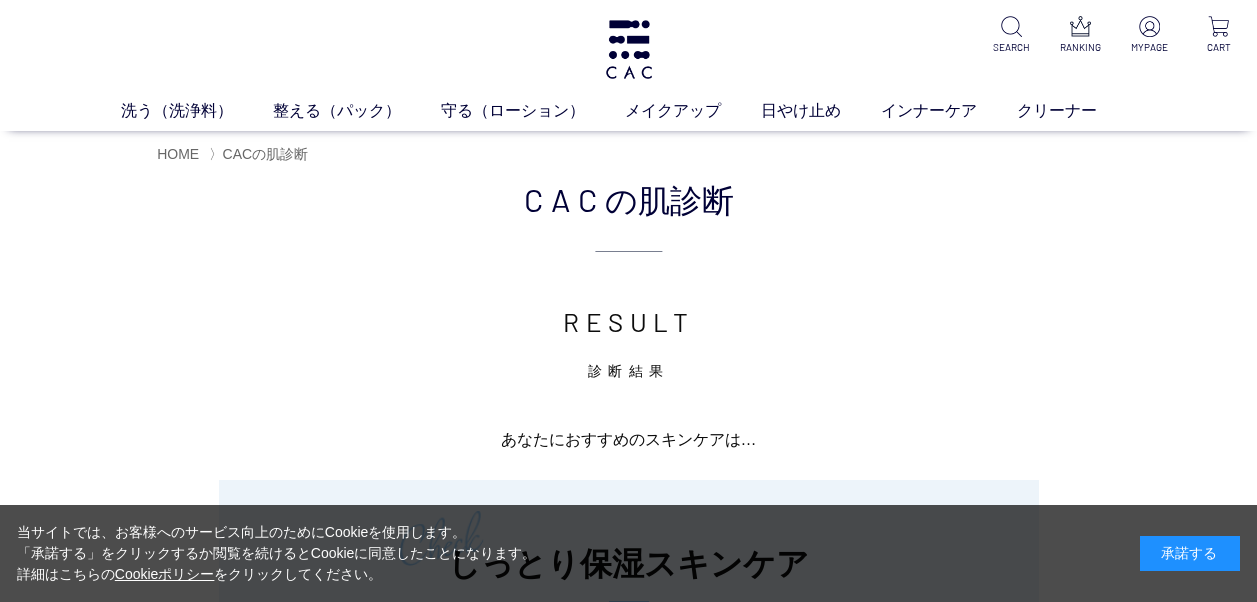 scroll, scrollTop: 0, scrollLeft: 0, axis: both 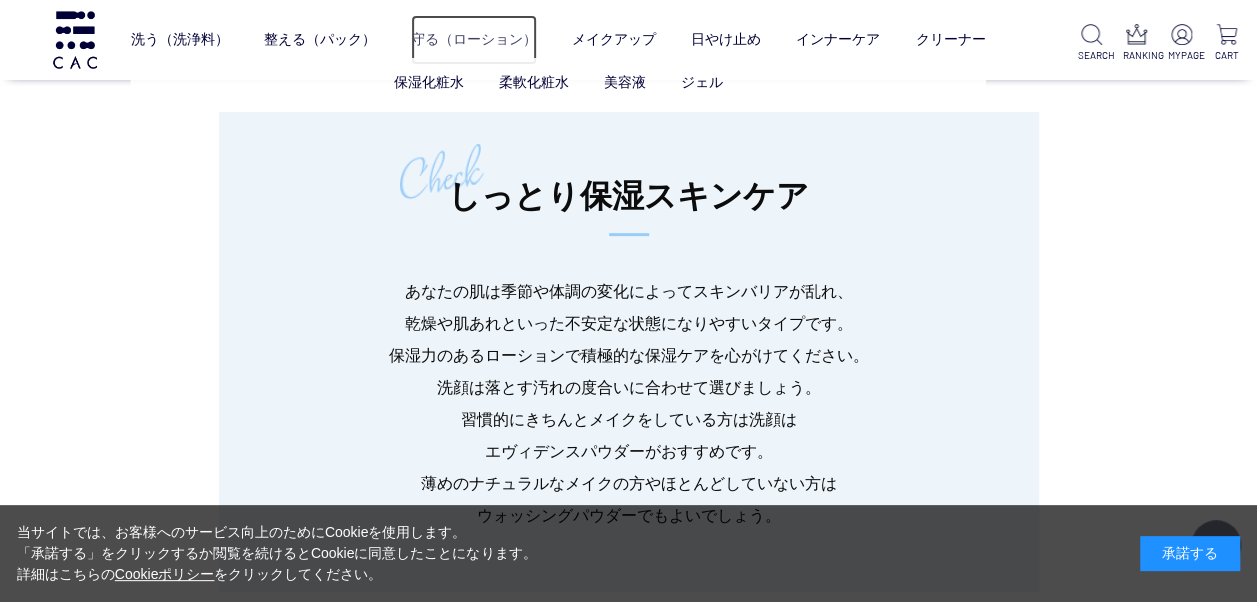 click on "守る（ローション）" at bounding box center [474, 40] 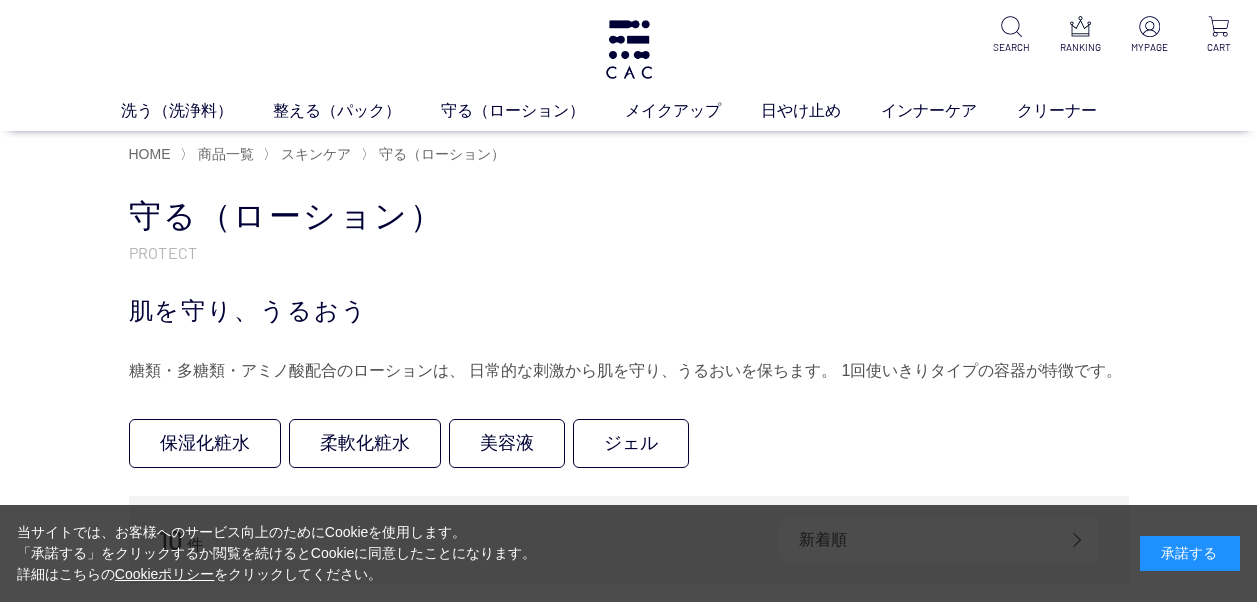 scroll, scrollTop: 0, scrollLeft: 0, axis: both 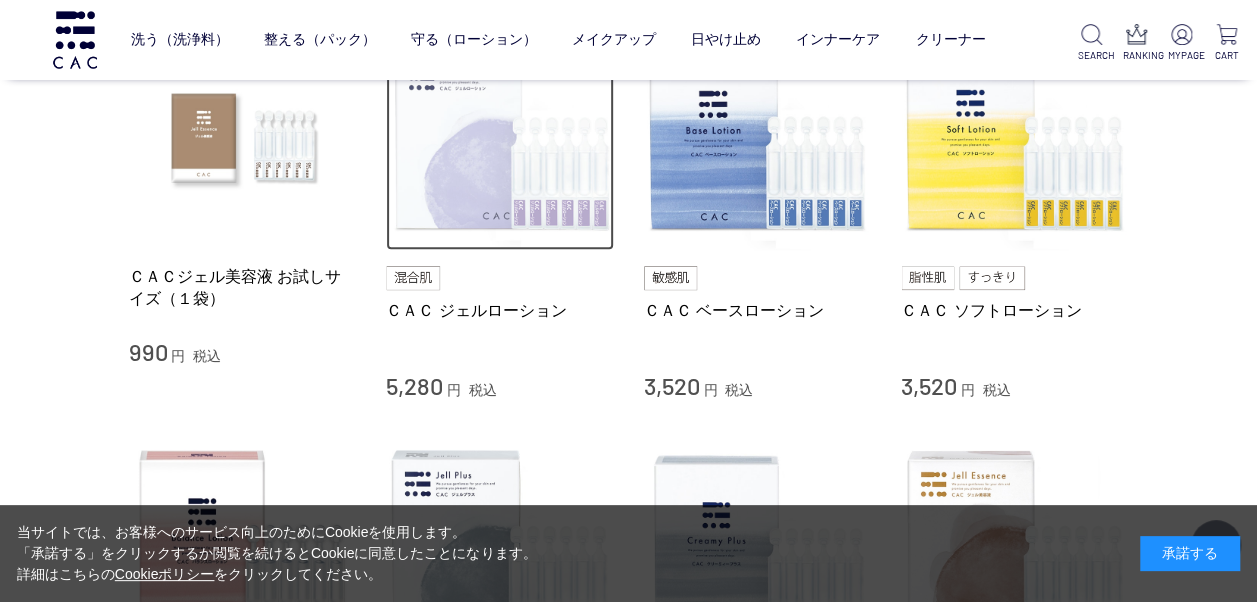 click at bounding box center (500, 137) 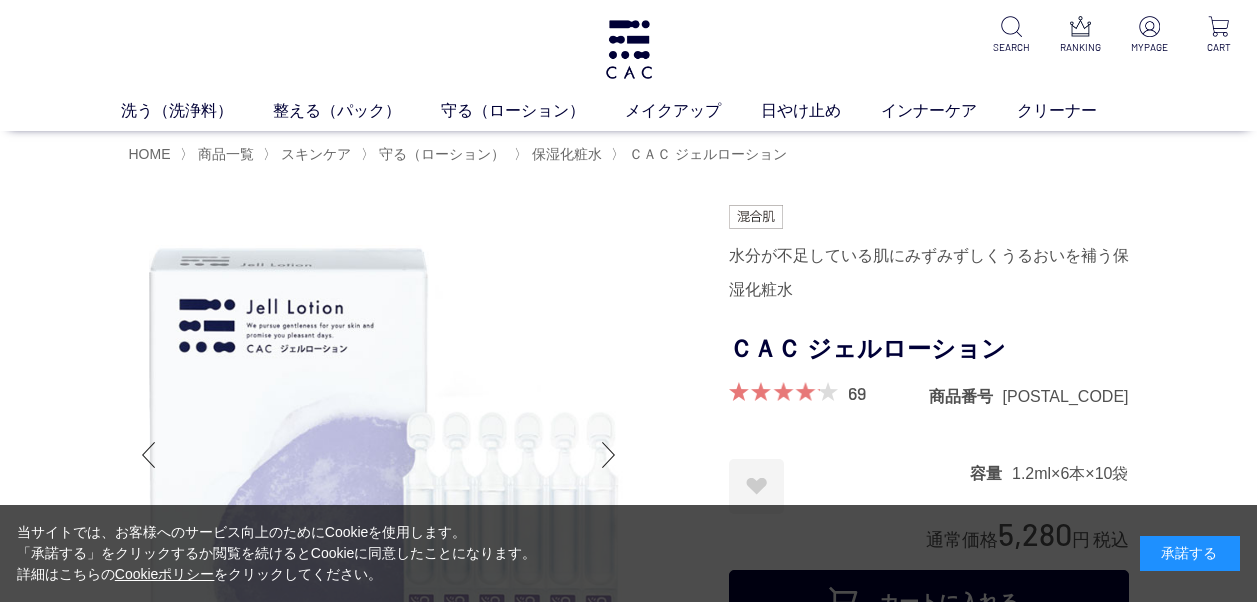 scroll, scrollTop: 0, scrollLeft: 0, axis: both 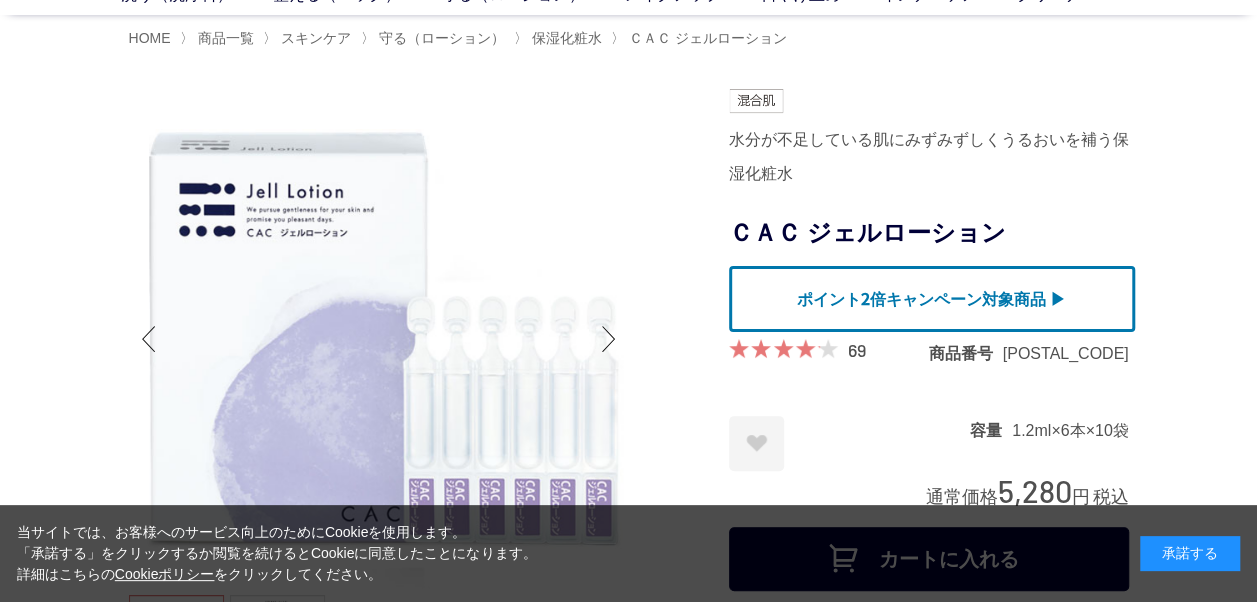 click at bounding box center [932, 299] 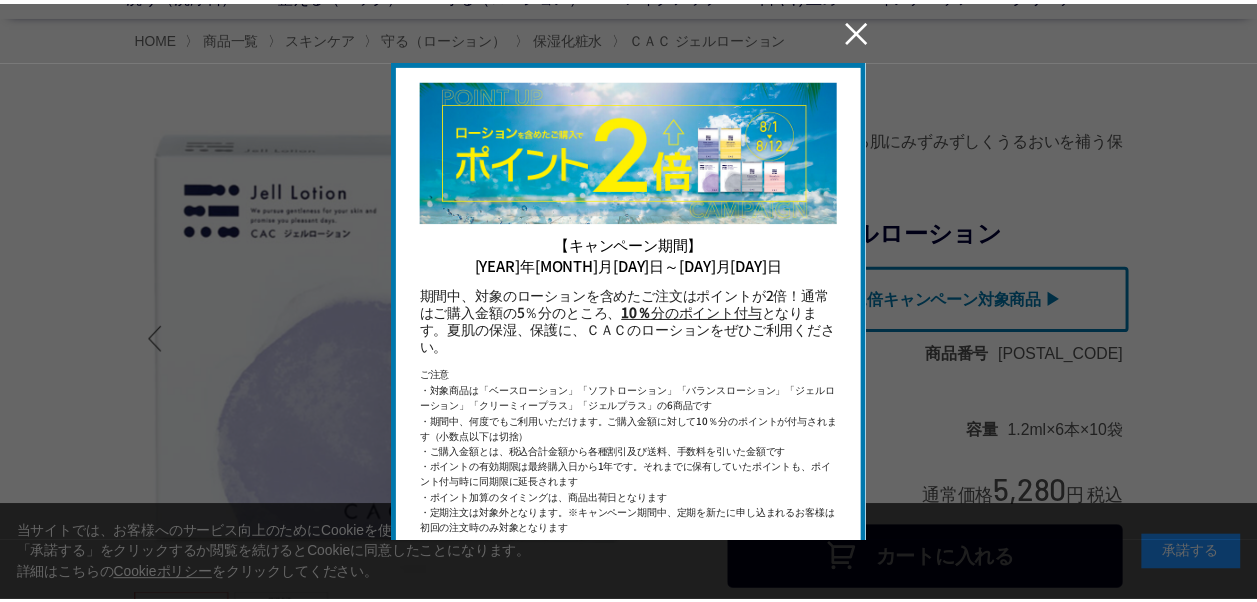 scroll, scrollTop: 13, scrollLeft: 0, axis: vertical 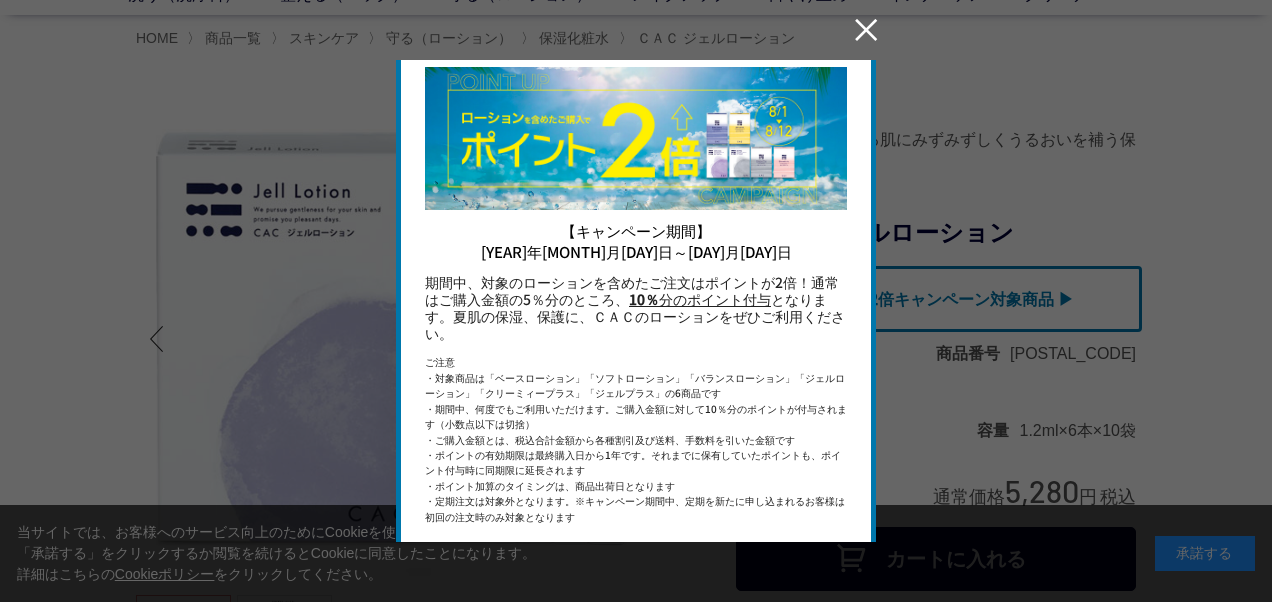 click on "✕" at bounding box center (866, 30) 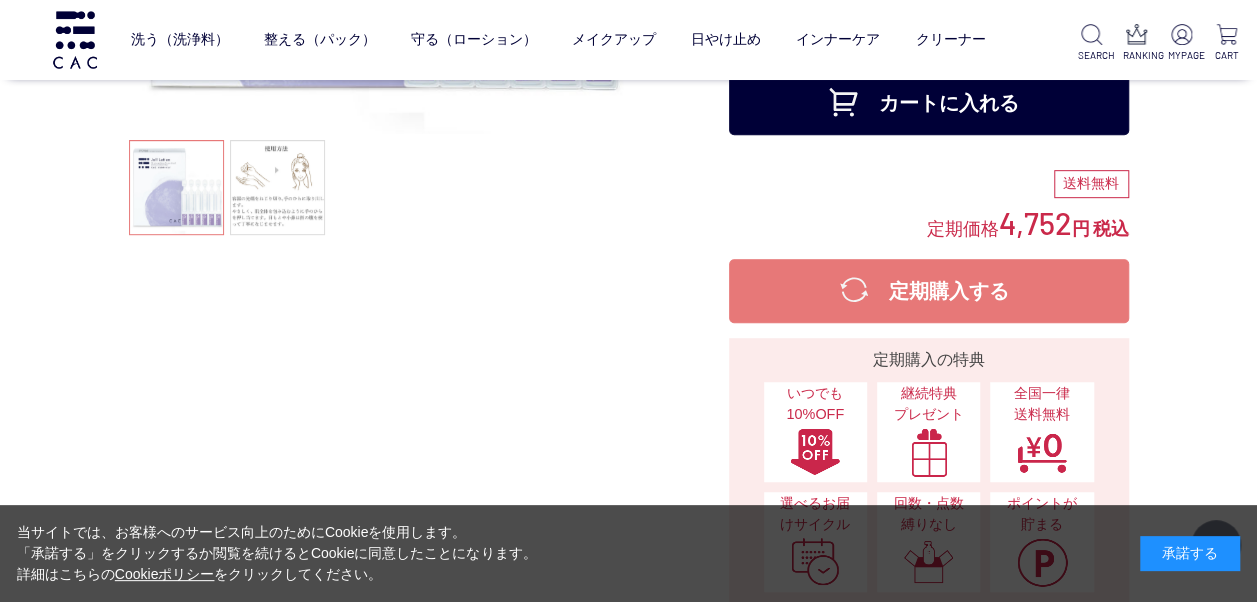 scroll, scrollTop: 306, scrollLeft: 0, axis: vertical 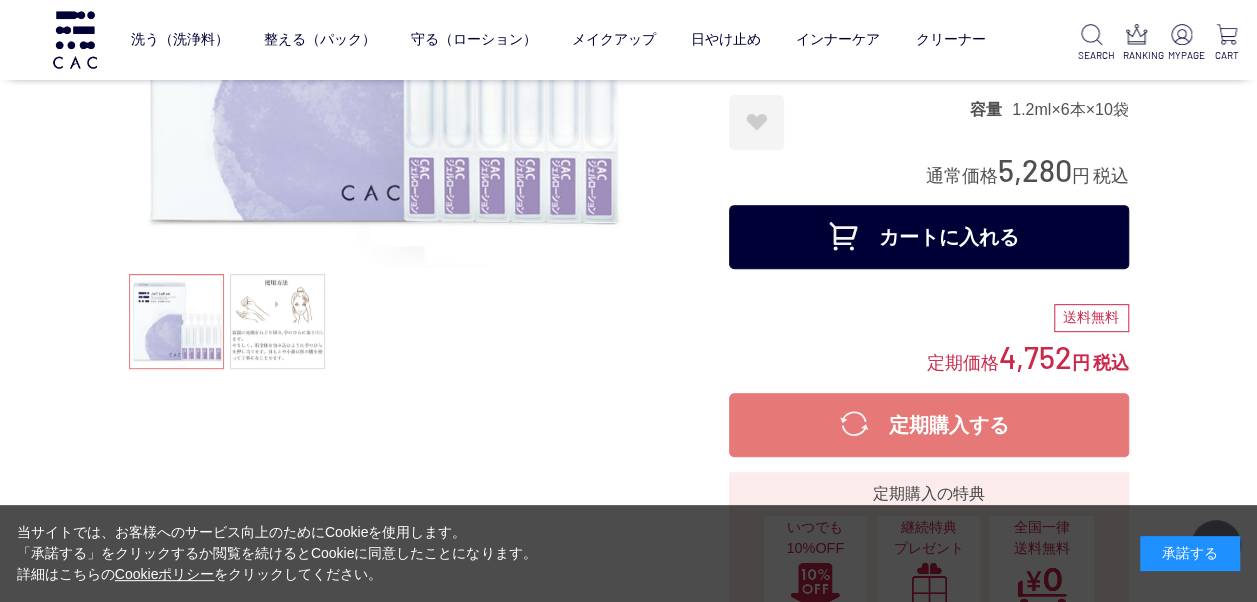 click on "カートに入れる" at bounding box center (929, 237) 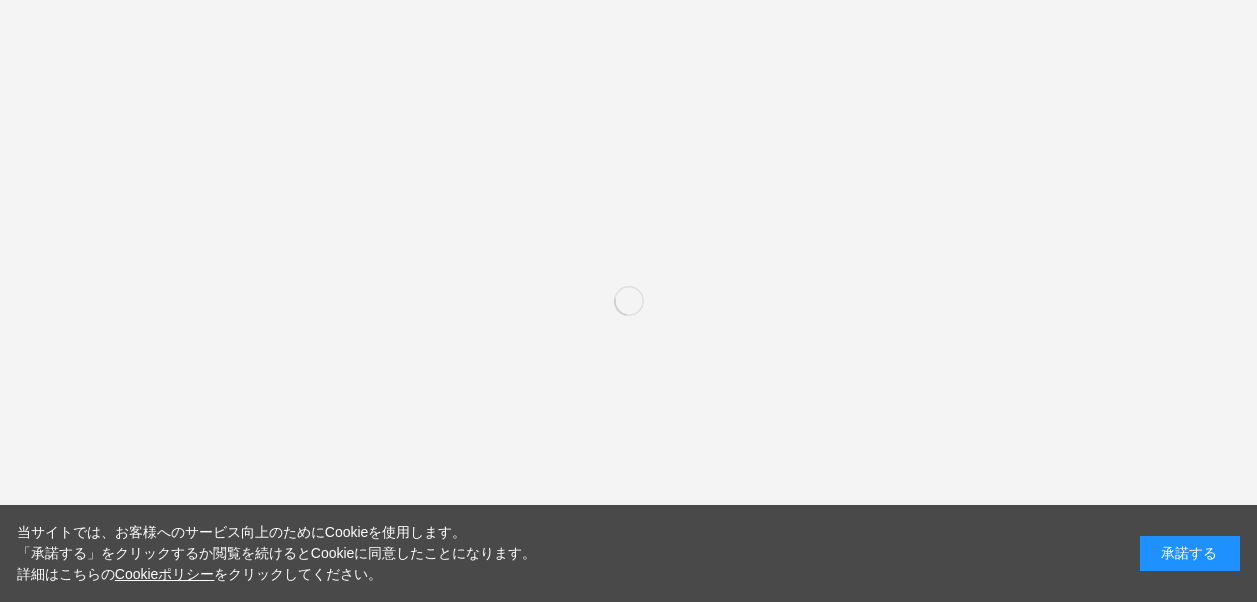 scroll, scrollTop: 0, scrollLeft: 0, axis: both 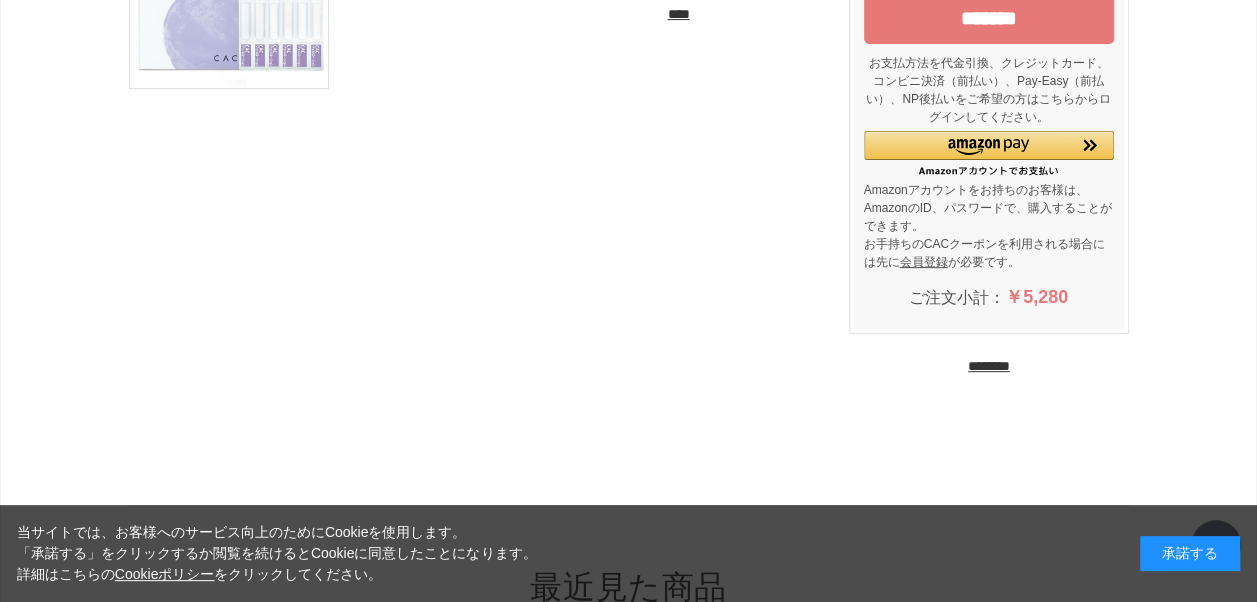 click on "********" at bounding box center (989, 366) 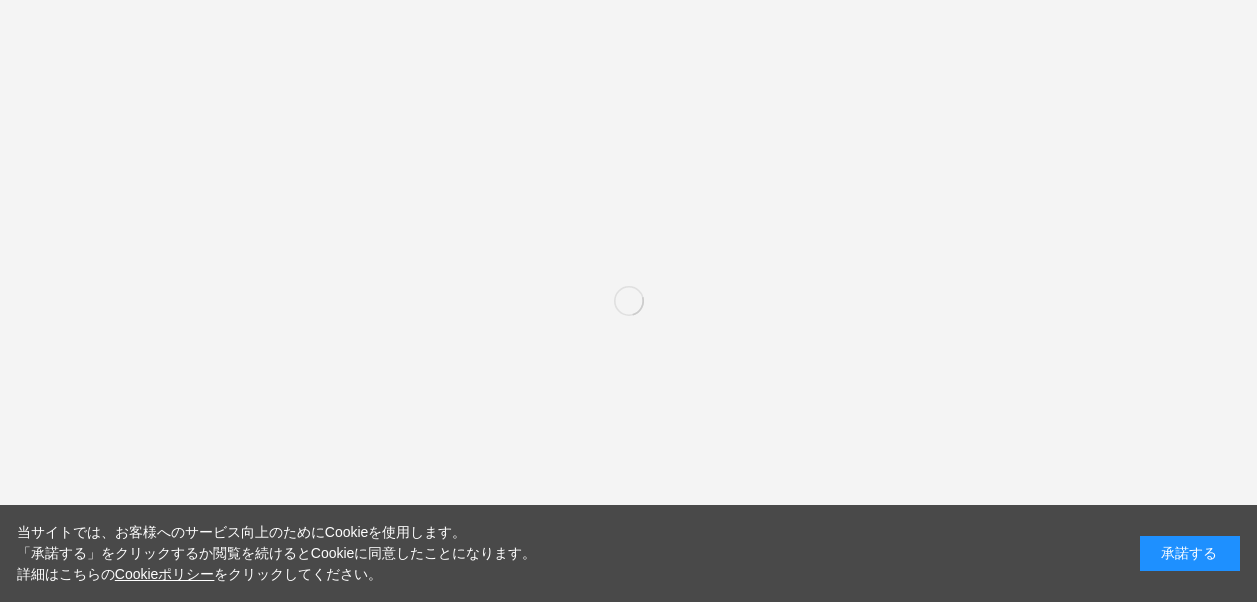 scroll, scrollTop: 0, scrollLeft: 0, axis: both 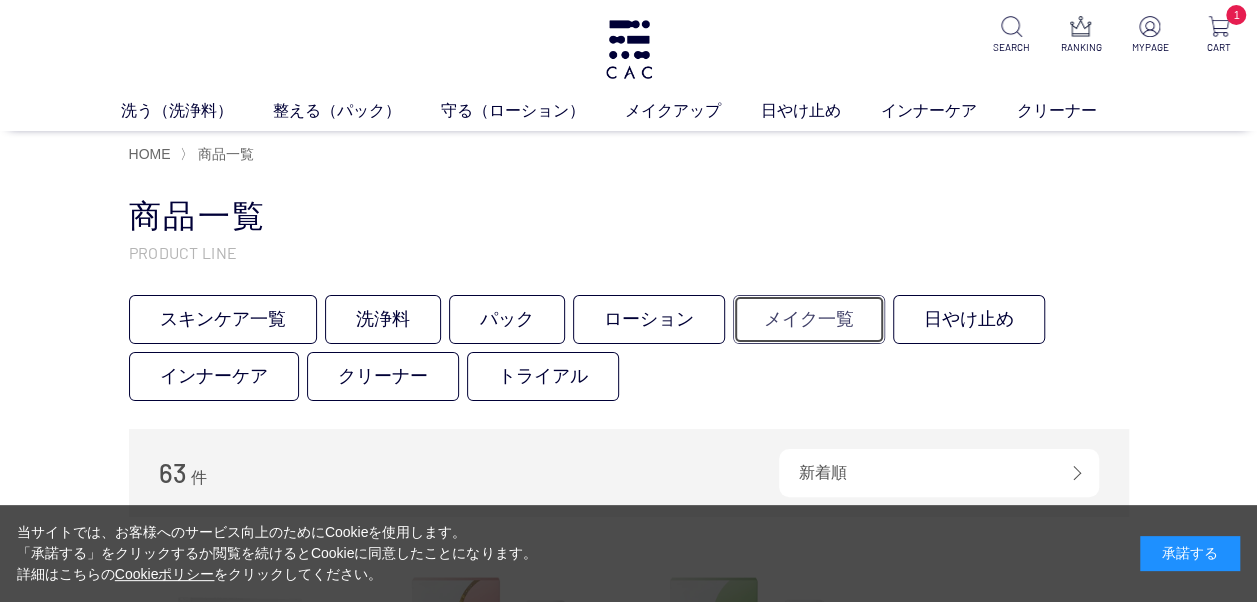 click on "メイク一覧" at bounding box center (809, 319) 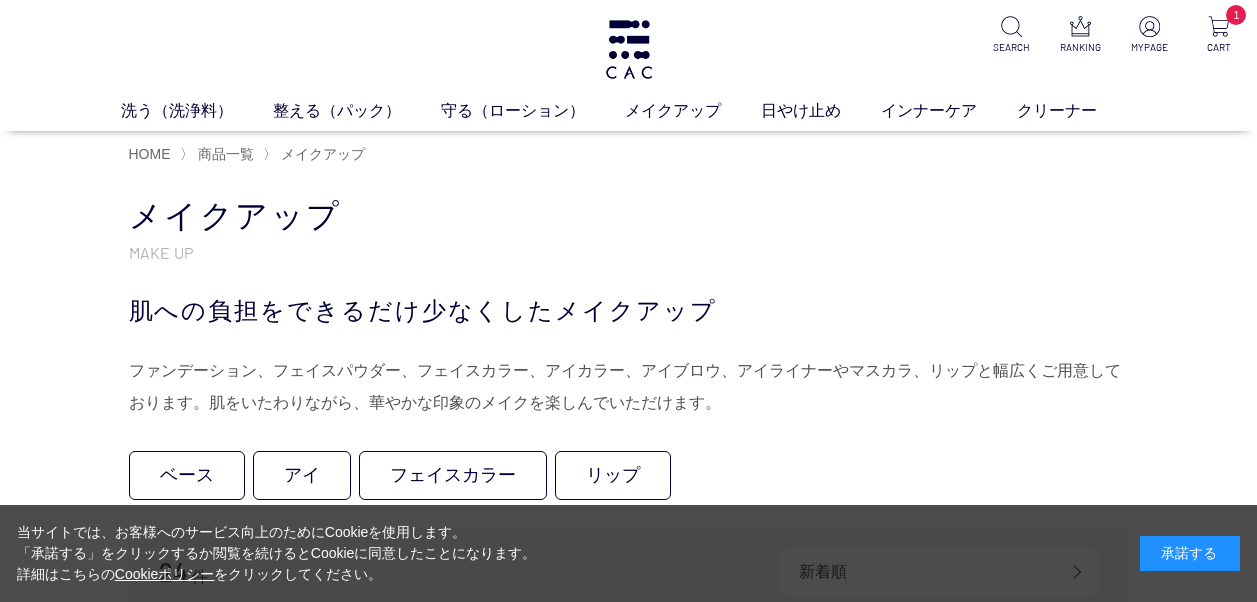 scroll, scrollTop: 0, scrollLeft: 0, axis: both 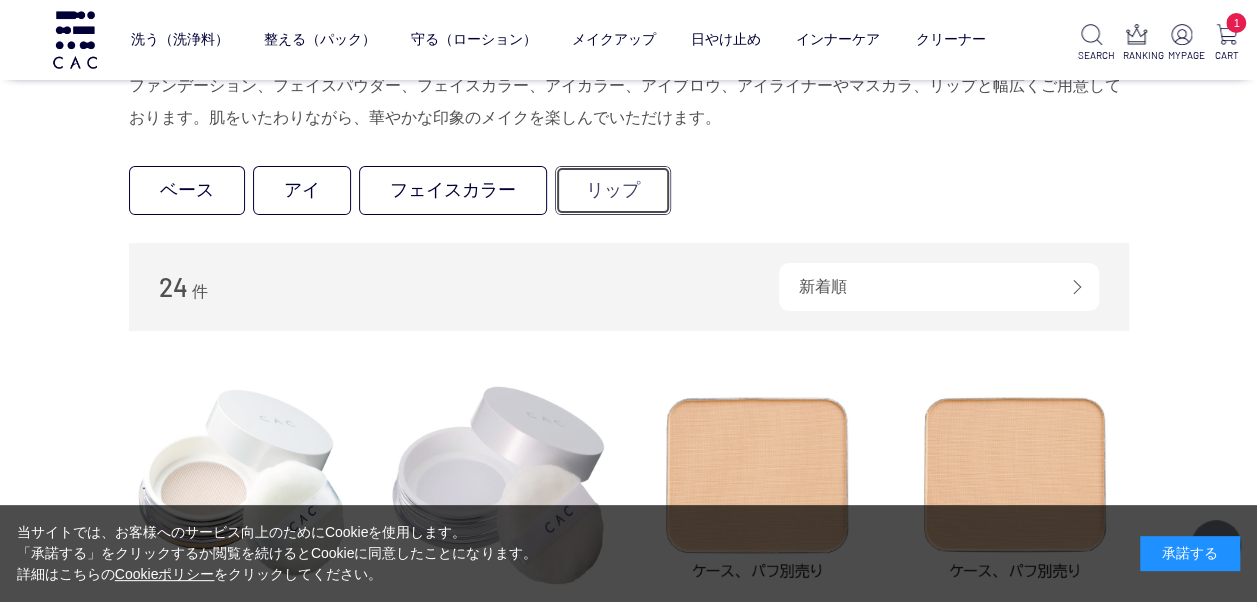 click on "リップ" at bounding box center [613, 190] 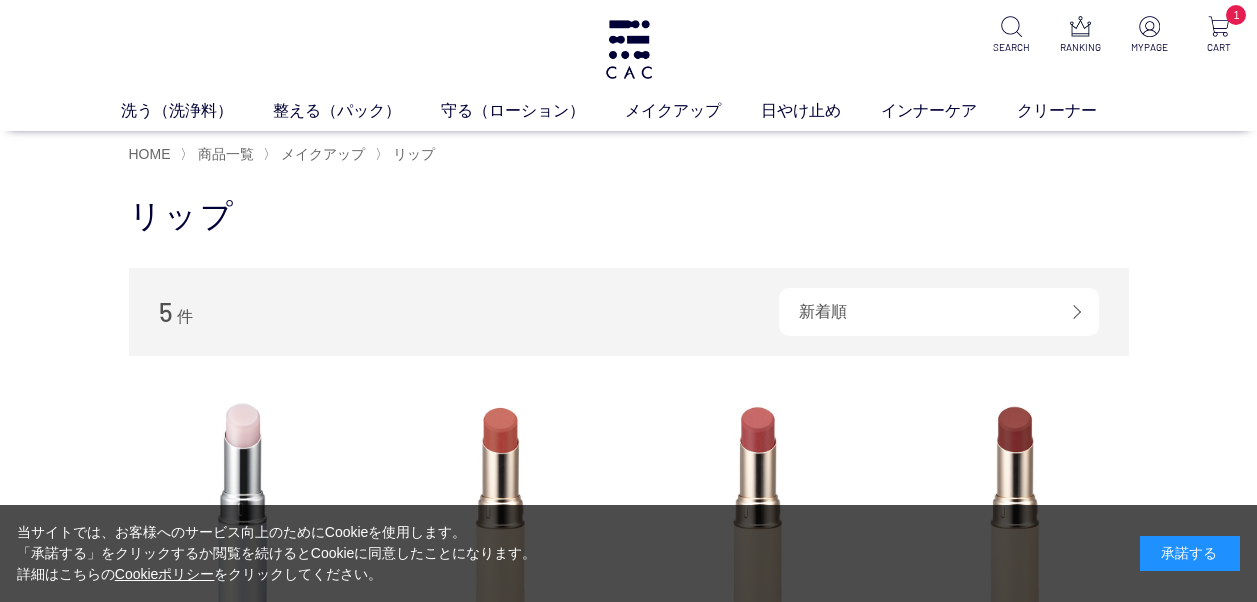 scroll, scrollTop: 0, scrollLeft: 0, axis: both 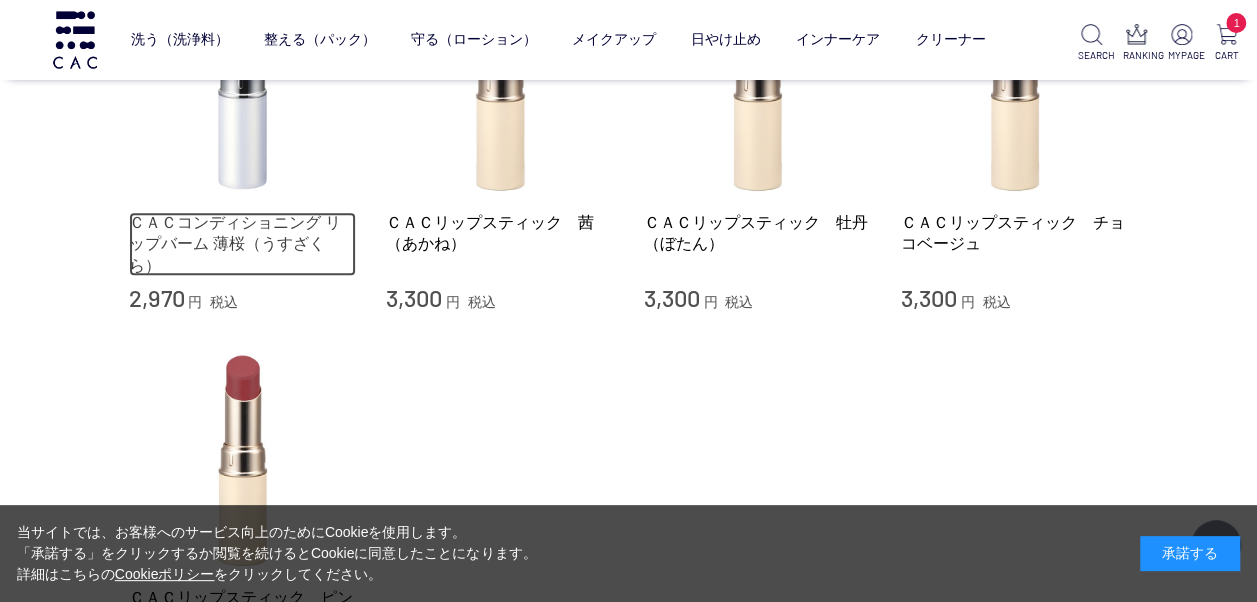 click on "ＣＡＣコンディショニング リップバーム 薄桜（うすざくら）" at bounding box center (243, 244) 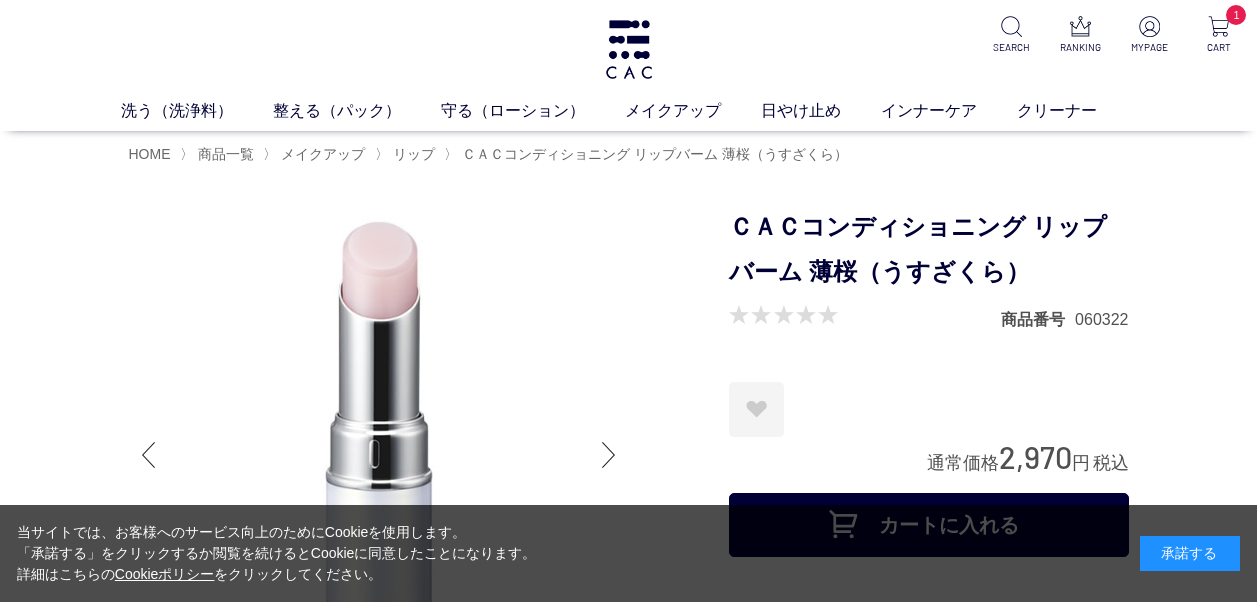 scroll, scrollTop: 0, scrollLeft: 0, axis: both 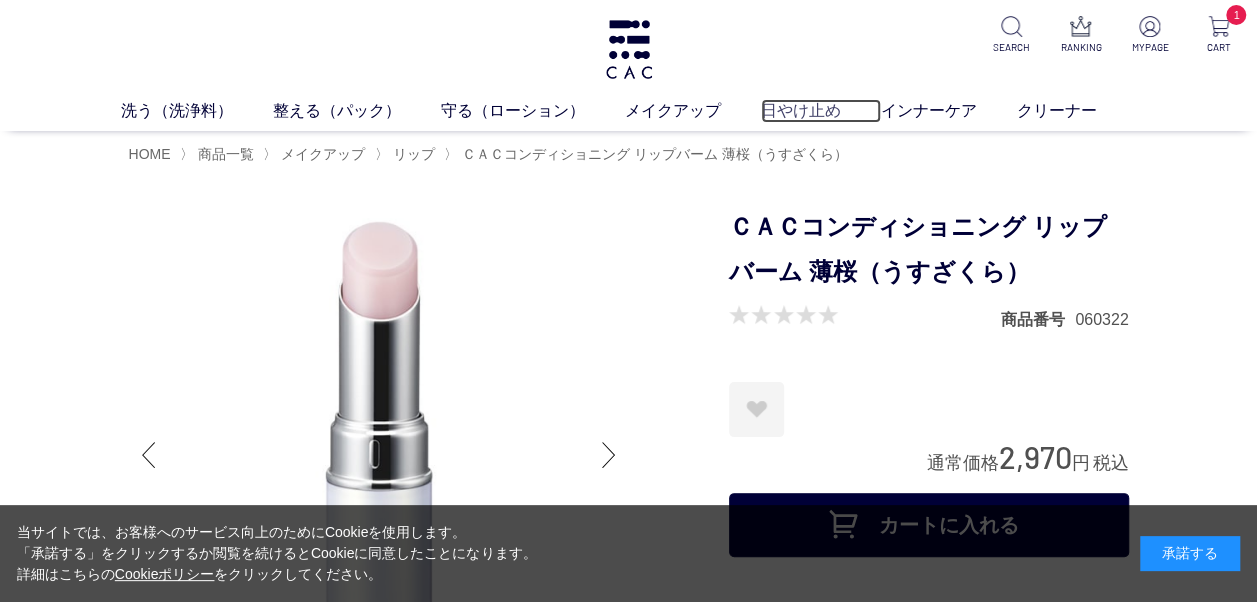 click on "日やけ止め" at bounding box center [821, 111] 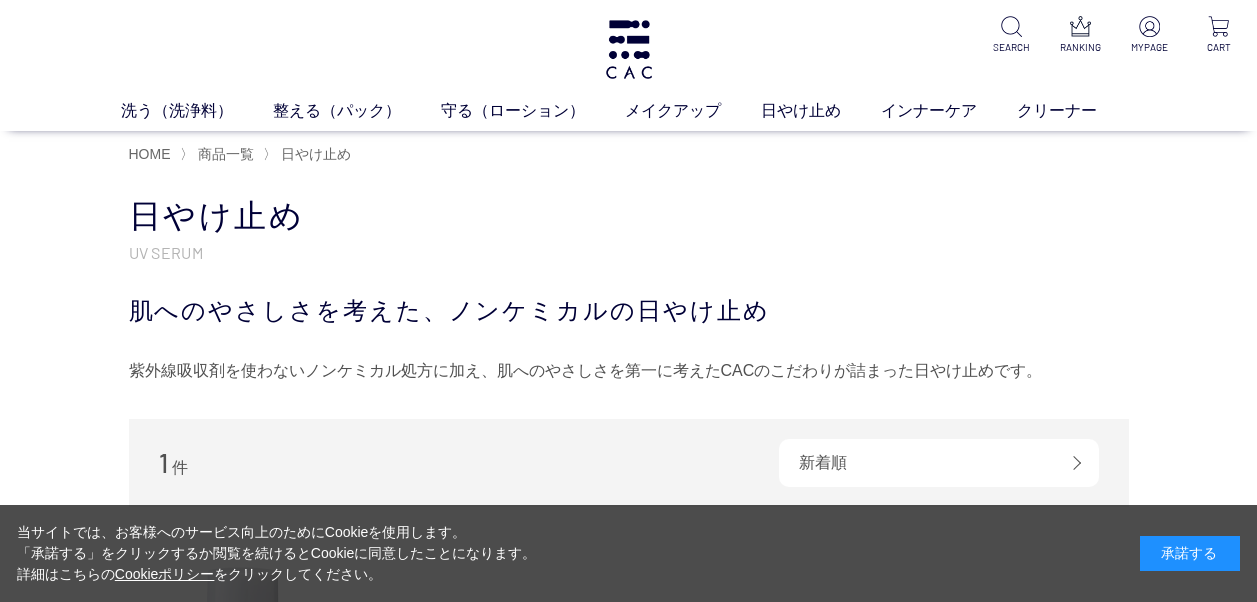 scroll, scrollTop: 0, scrollLeft: 0, axis: both 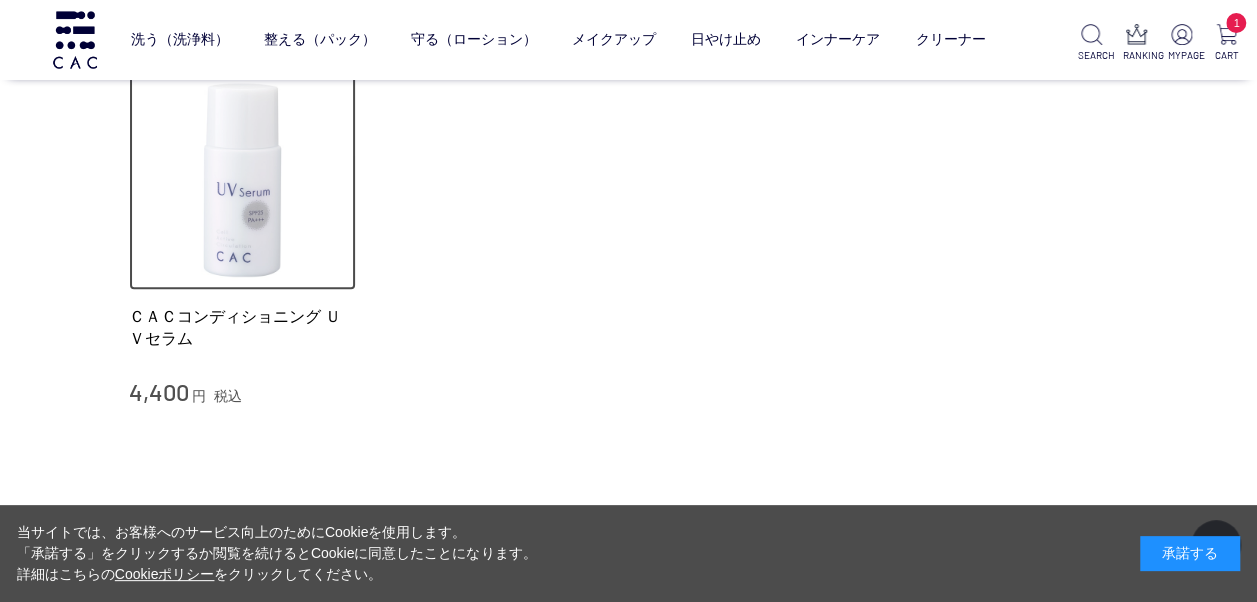 click at bounding box center [243, 177] 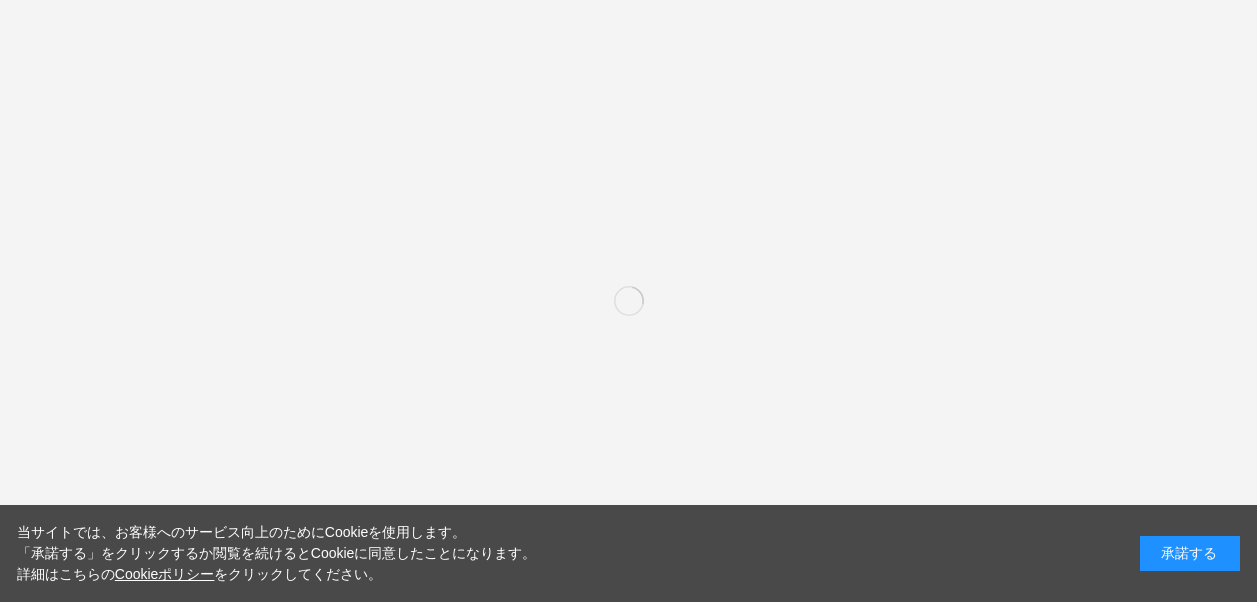 scroll, scrollTop: 0, scrollLeft: 0, axis: both 